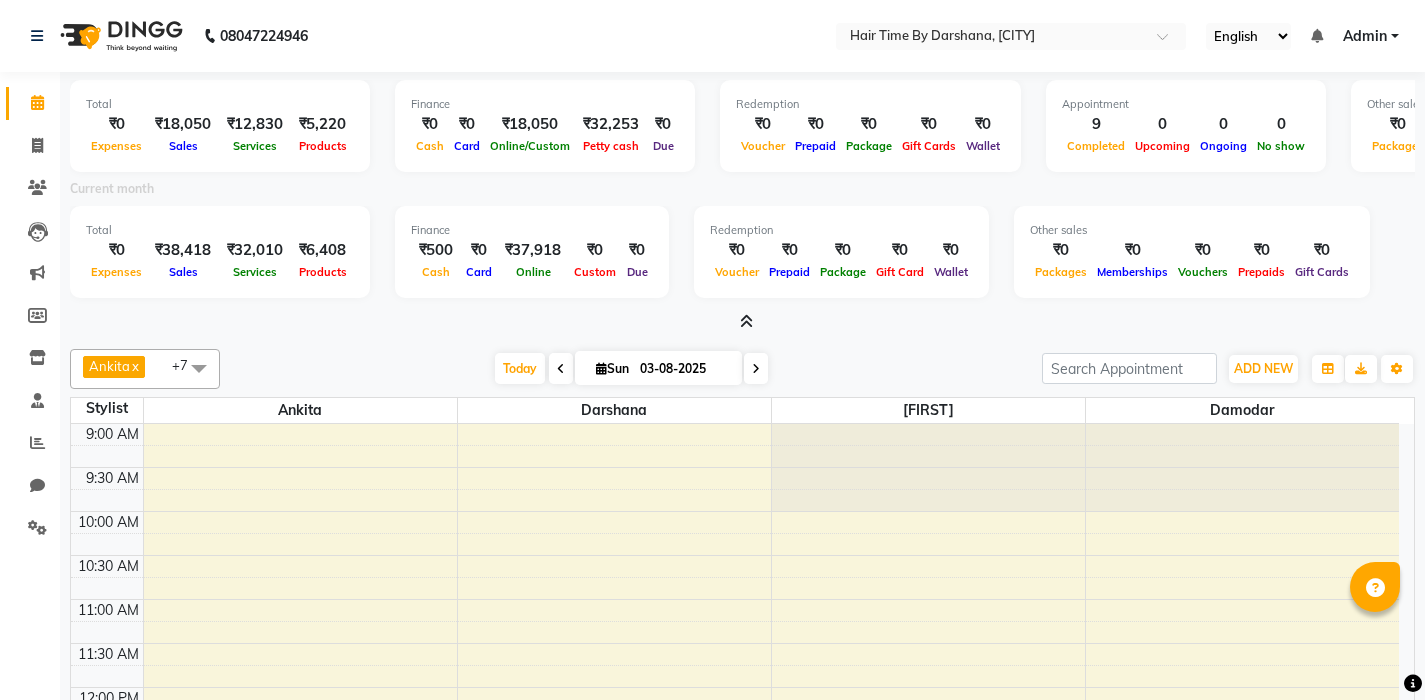 scroll, scrollTop: 0, scrollLeft: 0, axis: both 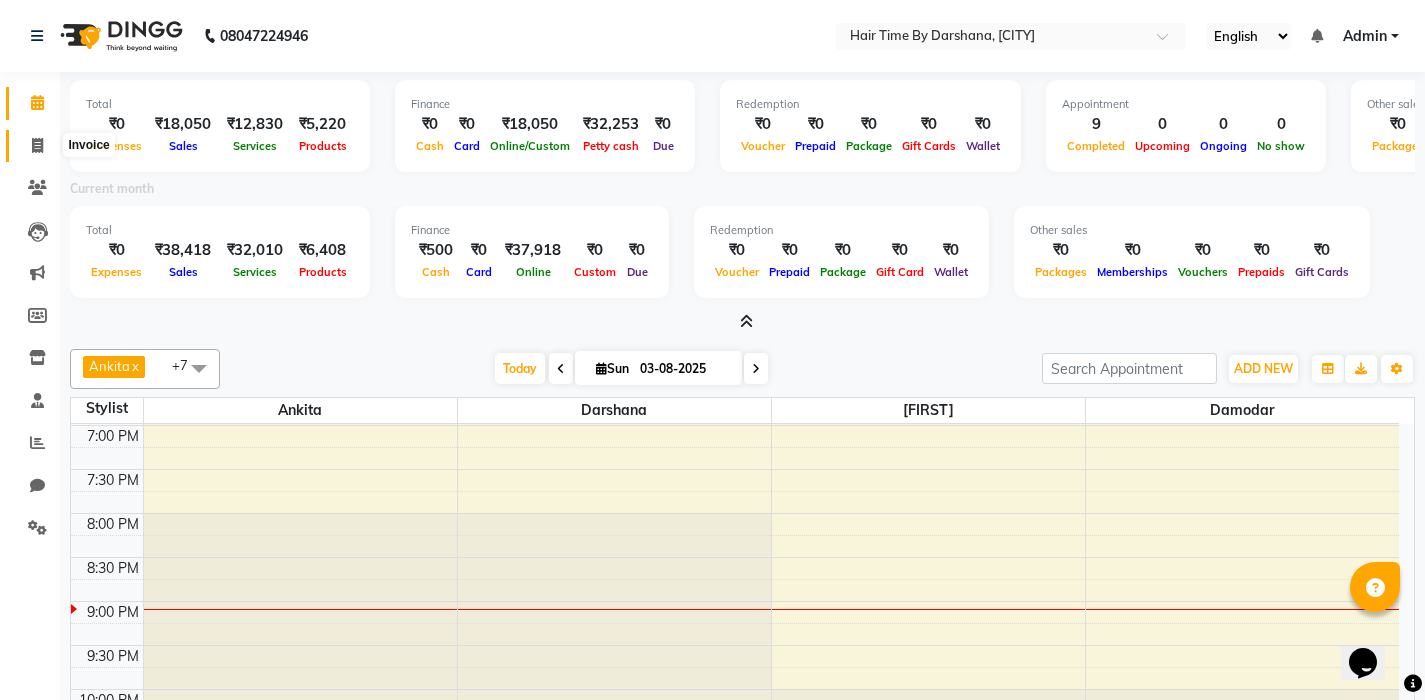click 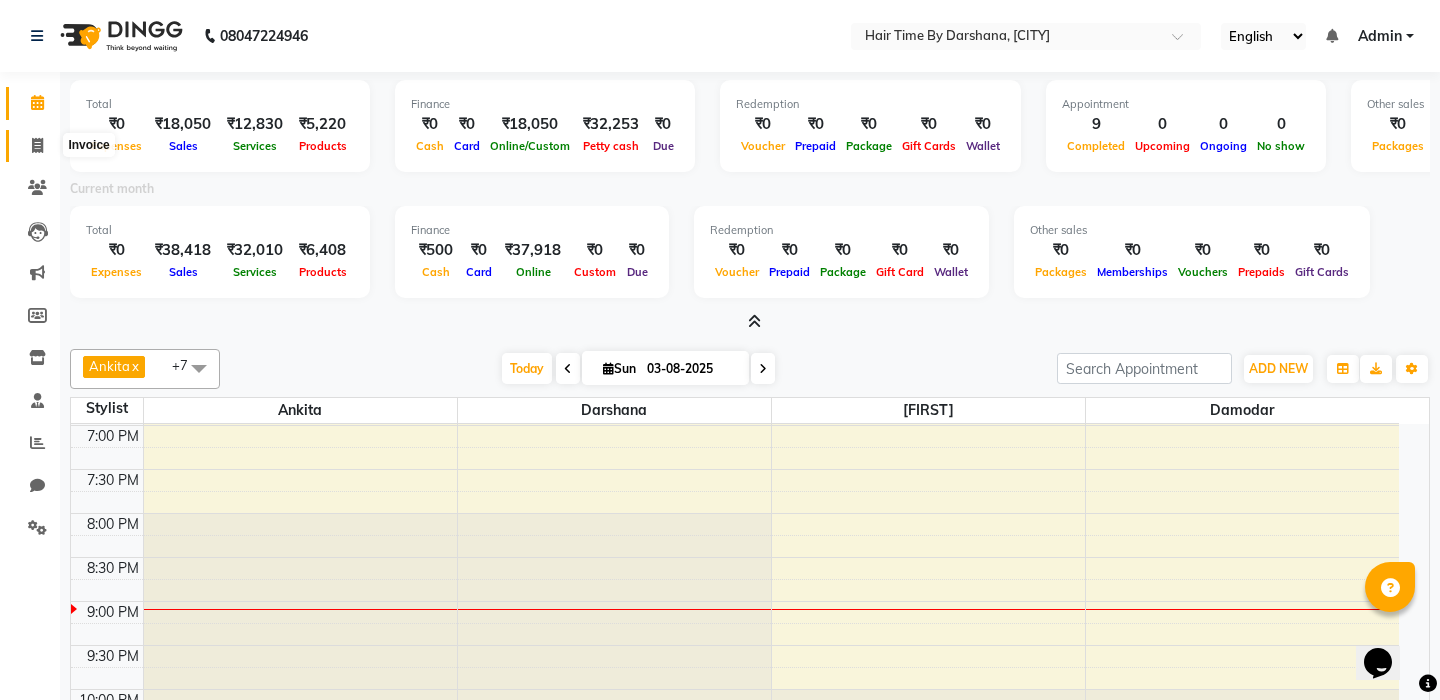 select on "8131" 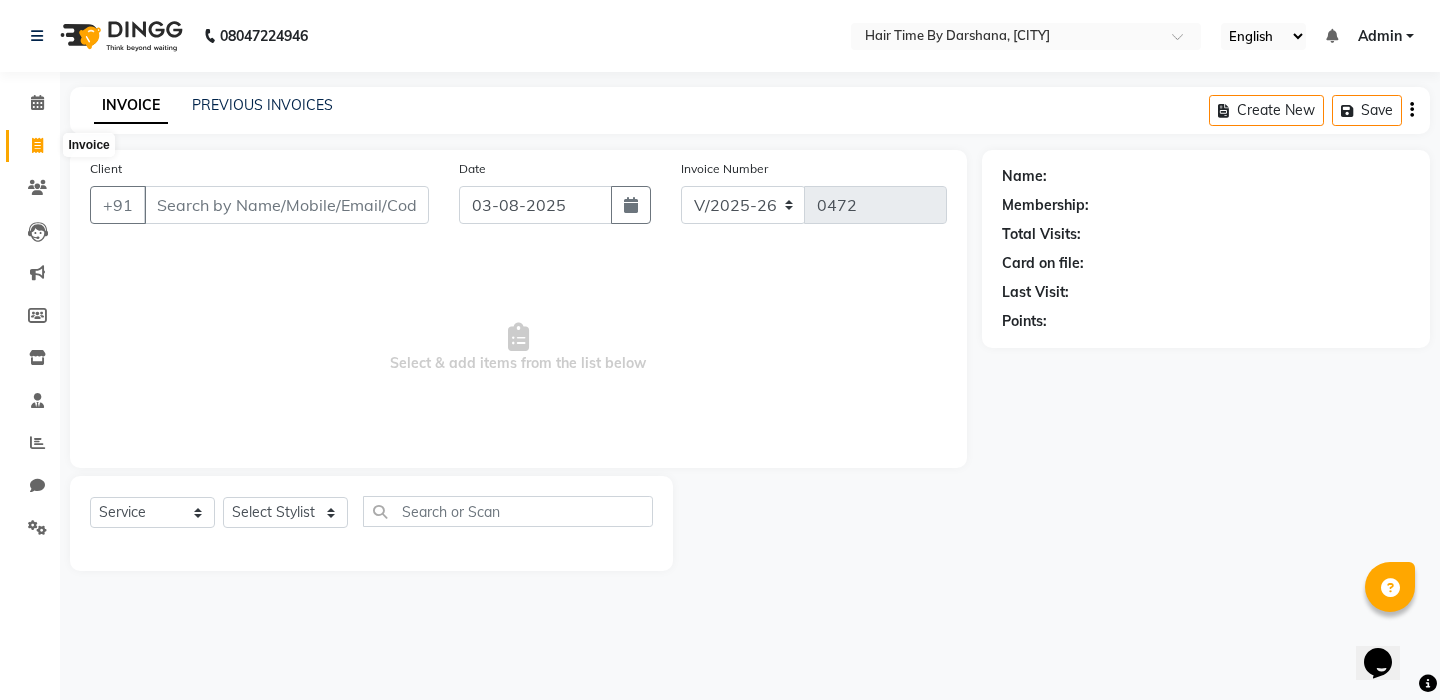 click 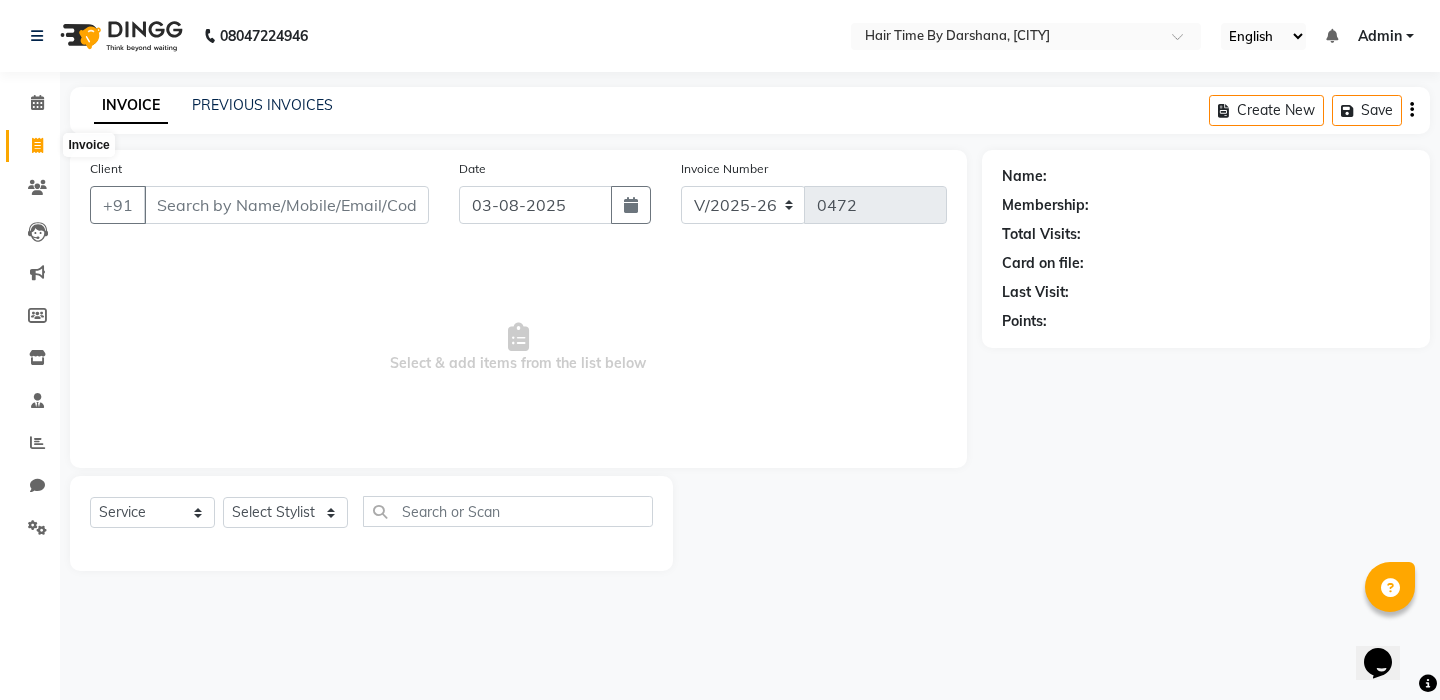 click 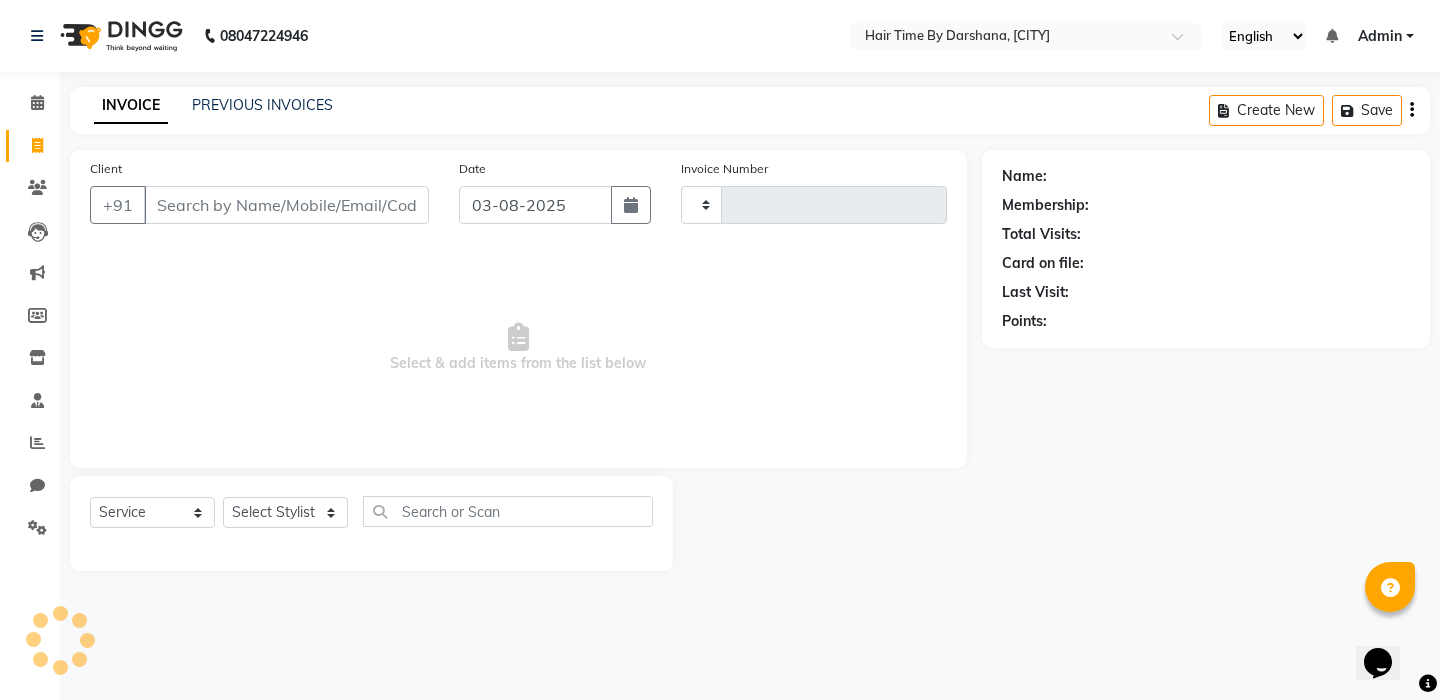 type on "0472" 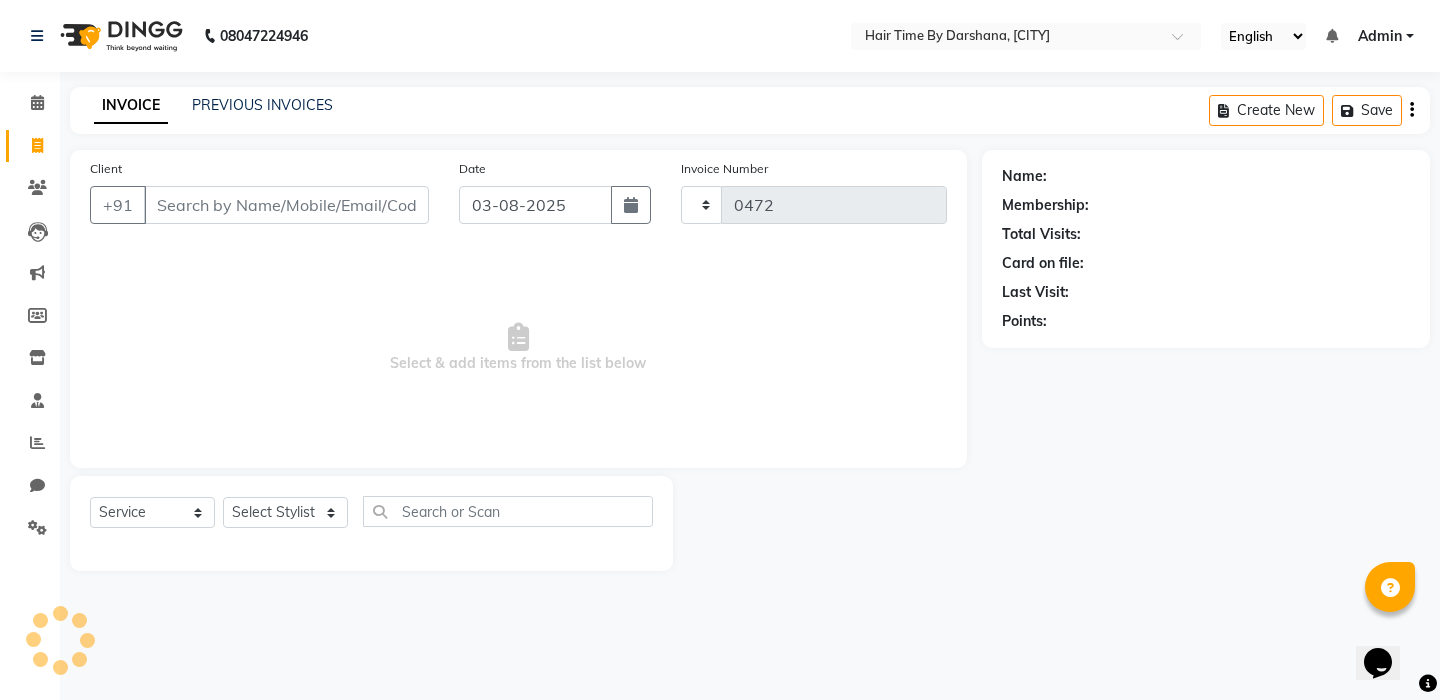 select on "8131" 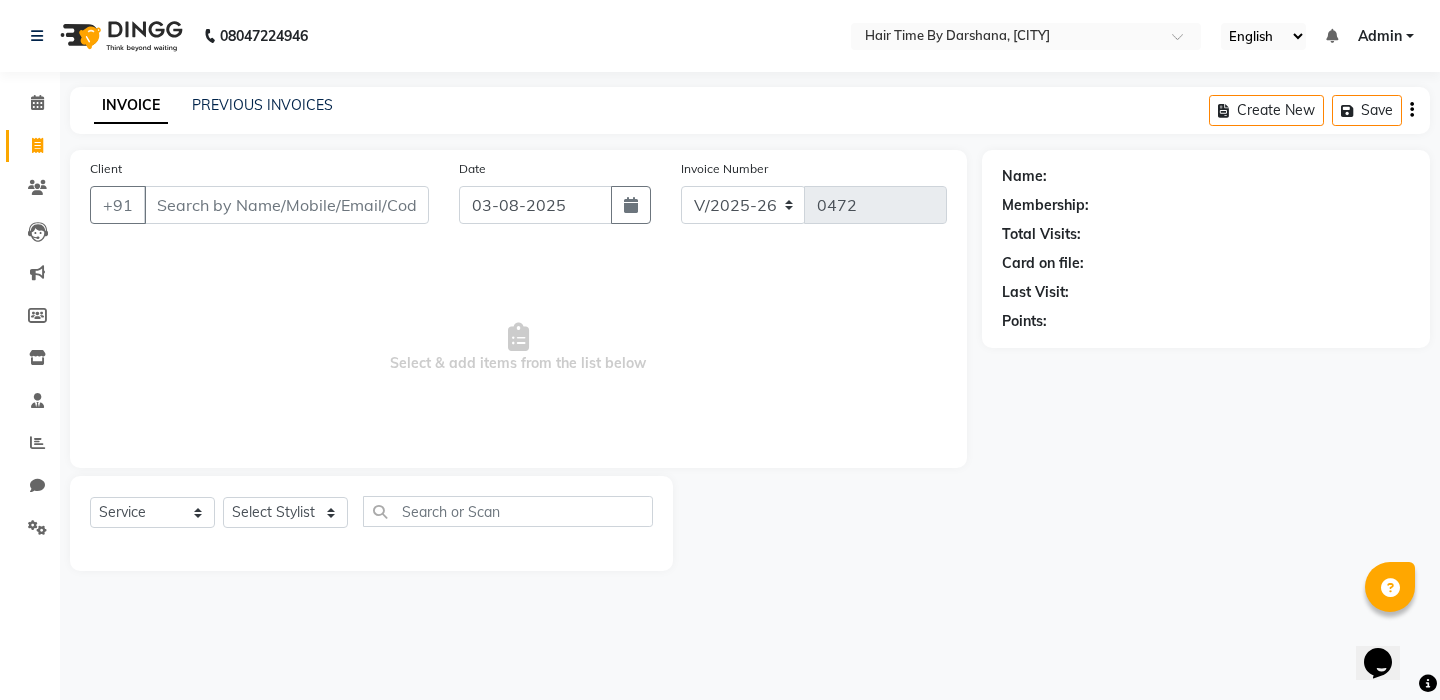 click on "Client" at bounding box center (286, 205) 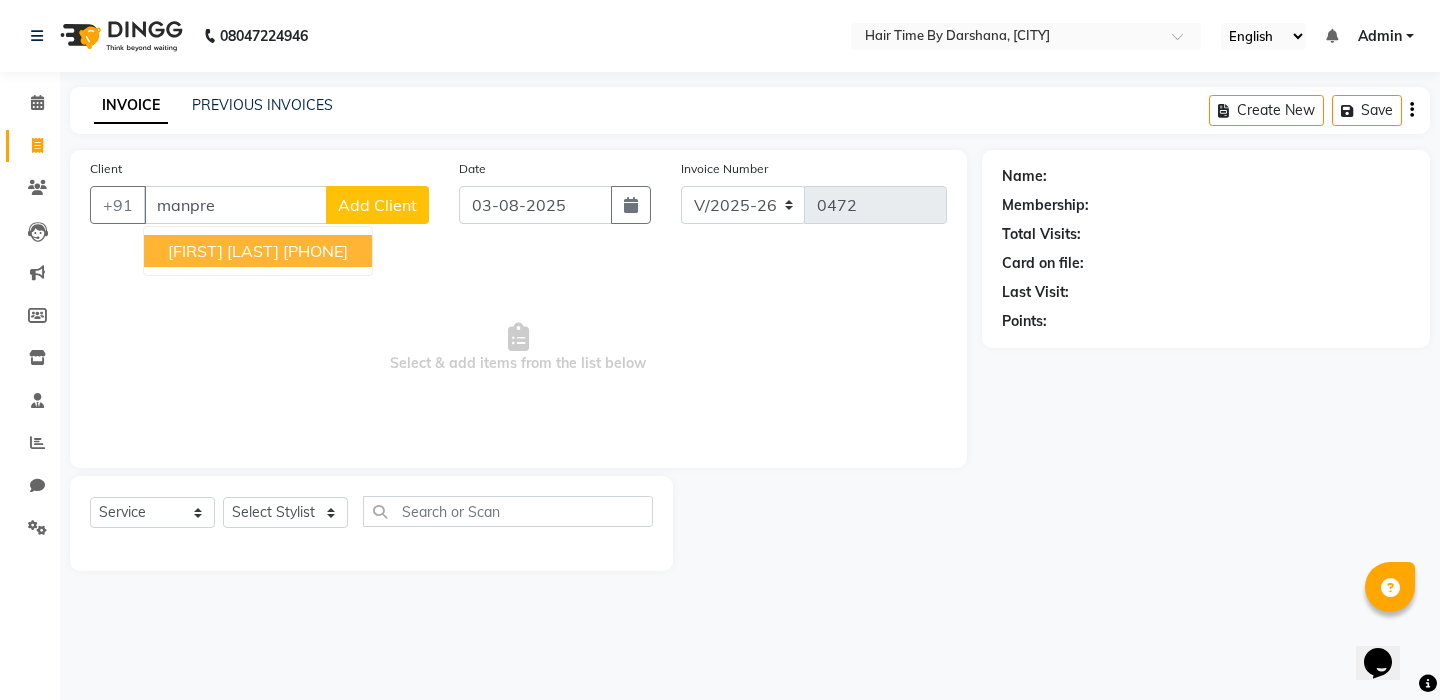 click on "[FIRST] [LAST]" at bounding box center (223, 251) 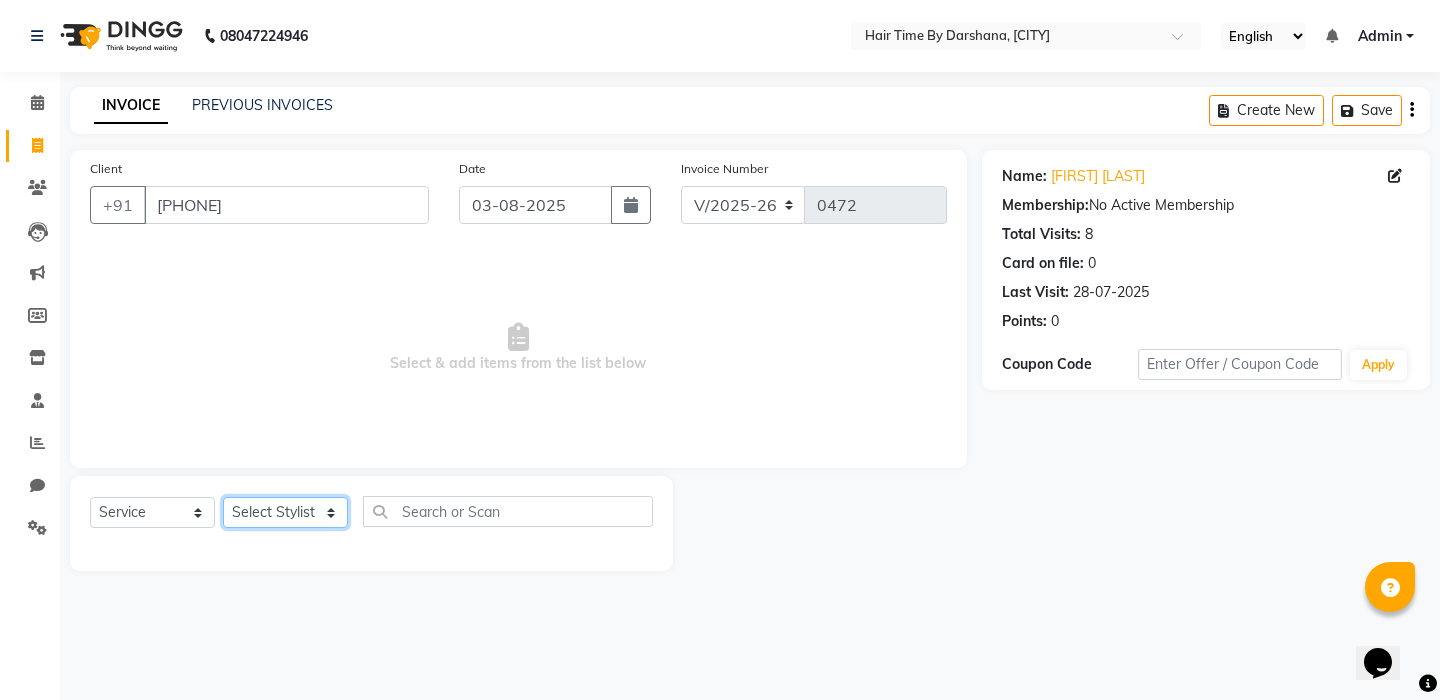 select on "78803" 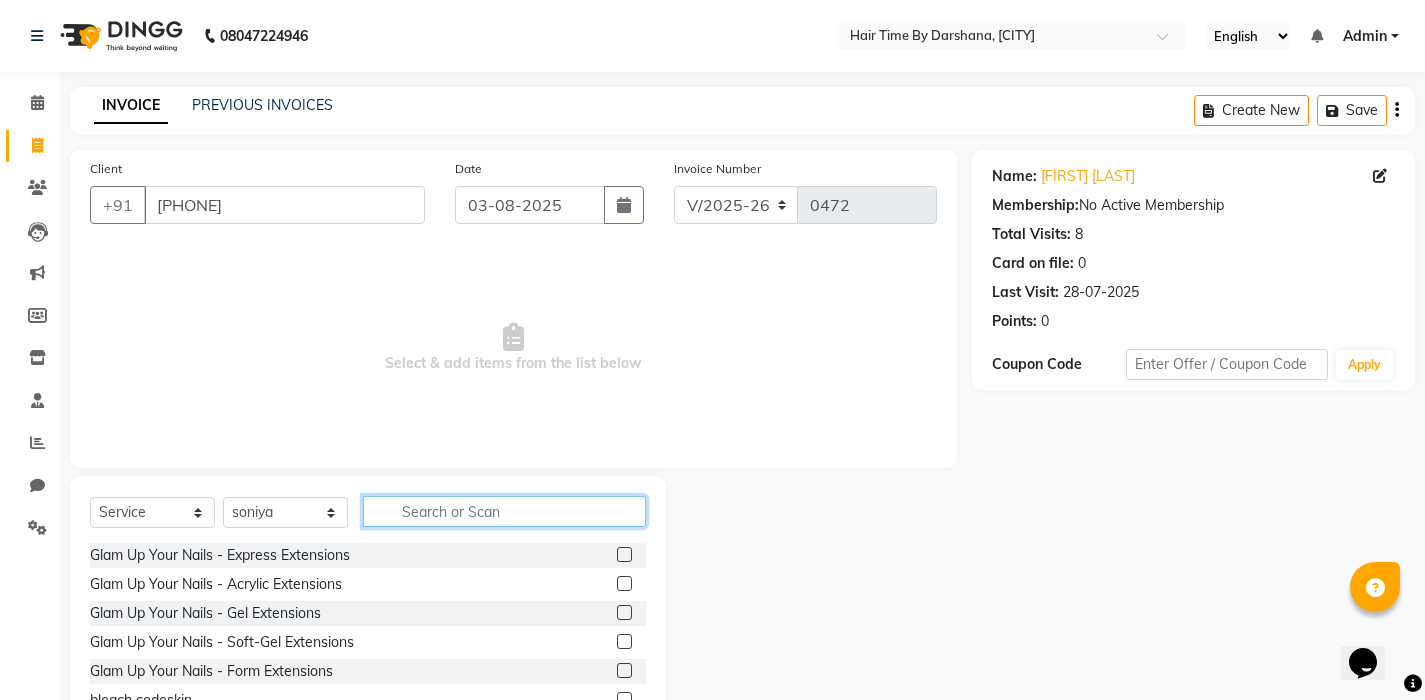 click 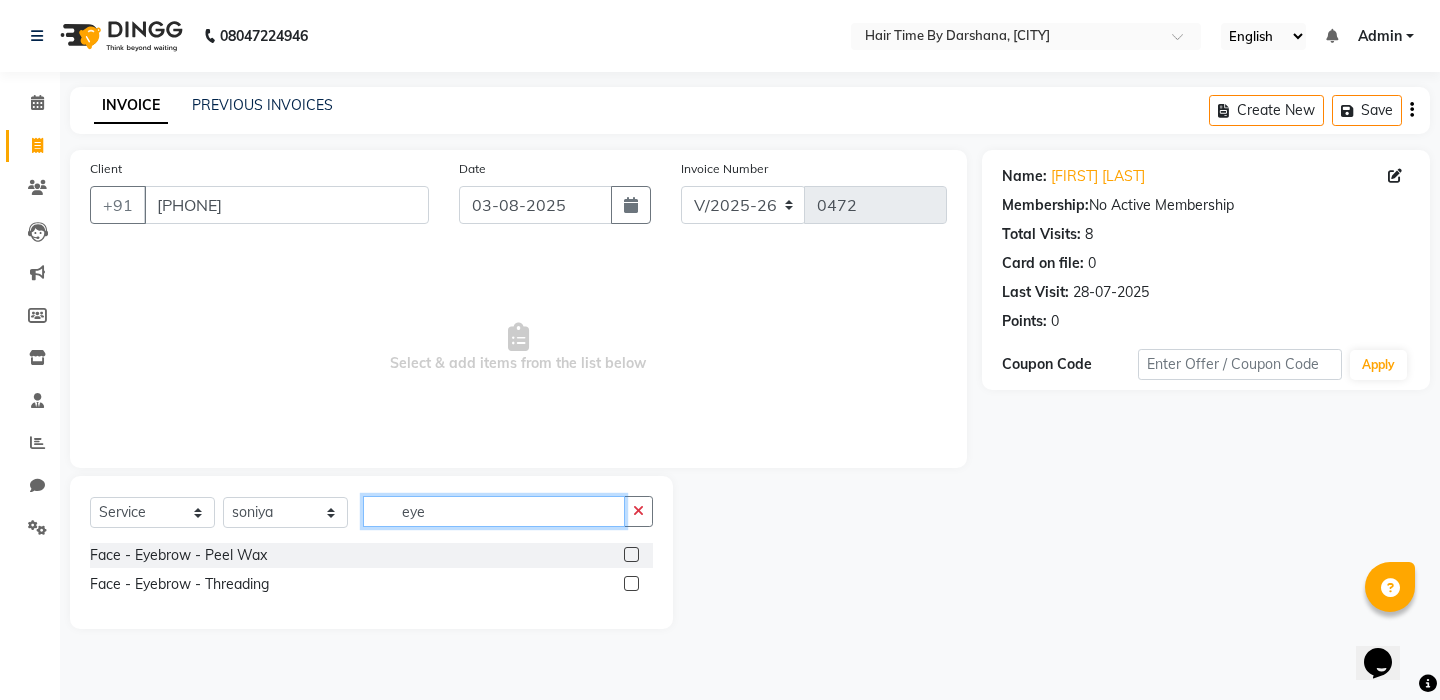 type on "eye" 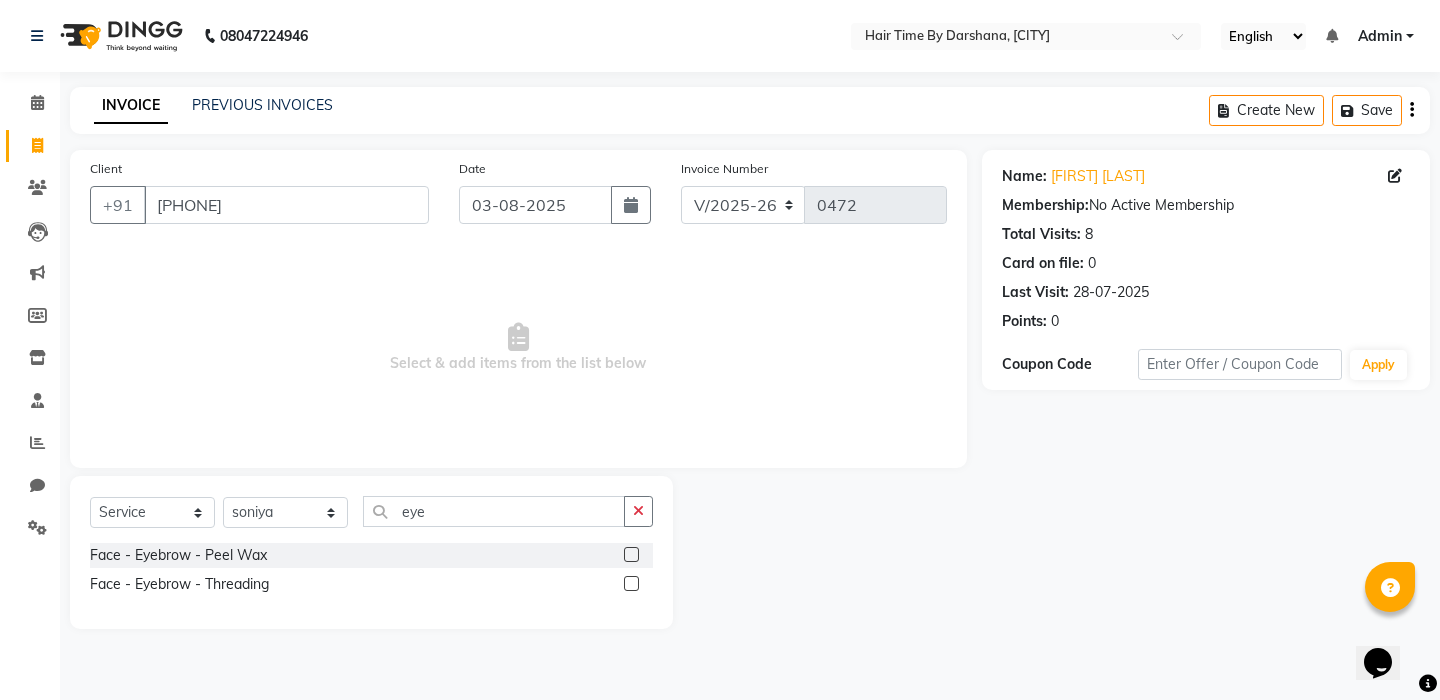 click 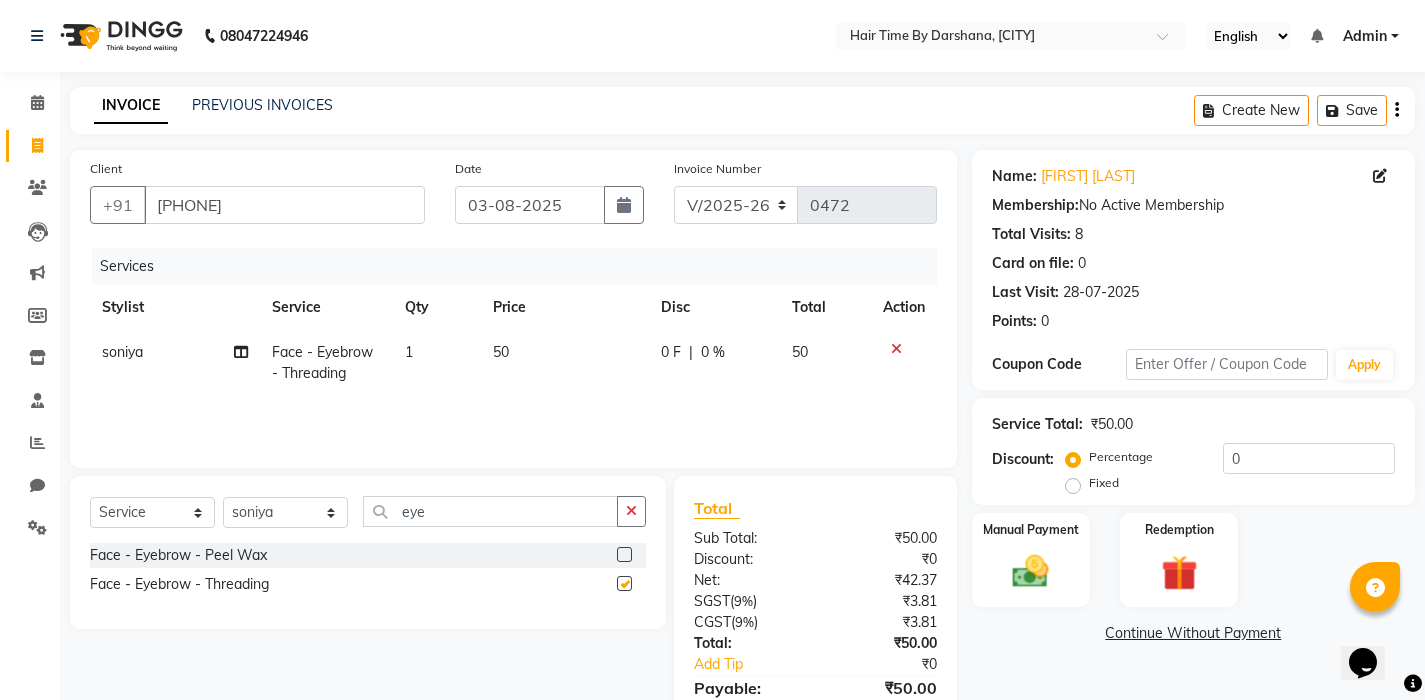 checkbox on "false" 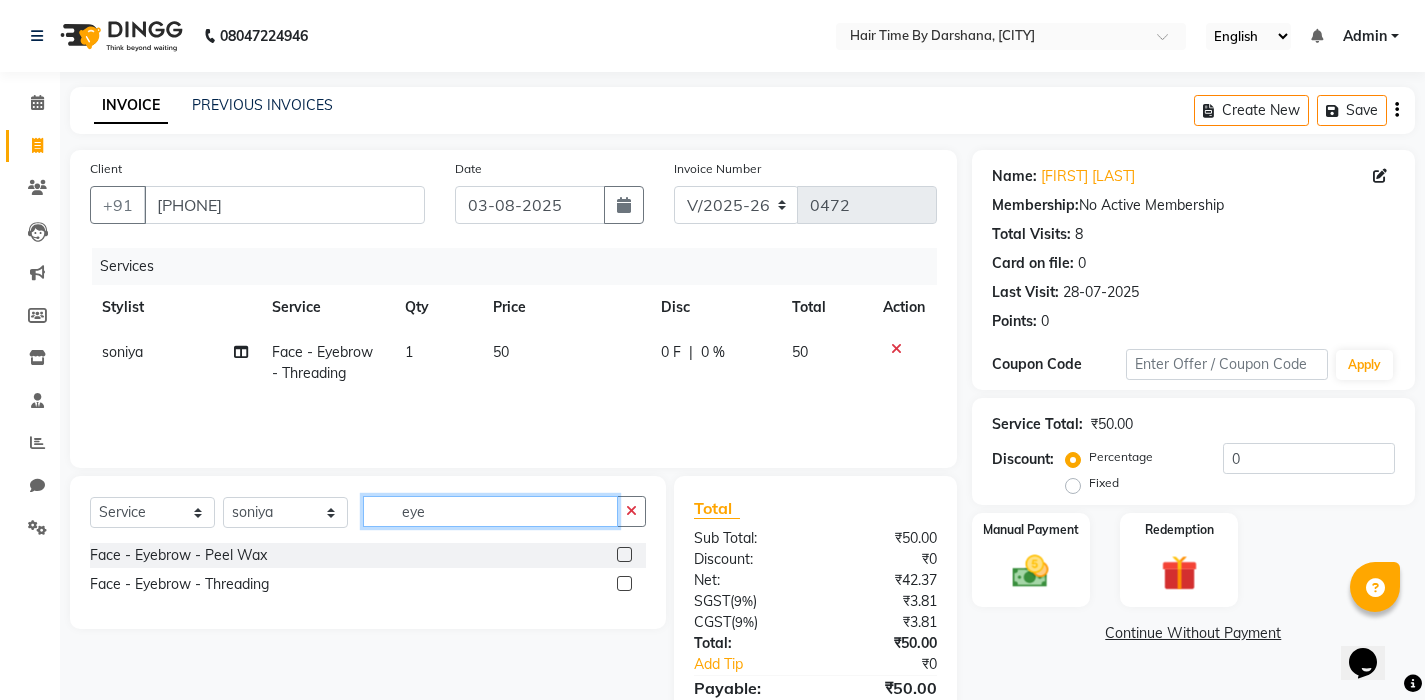click on "eye" 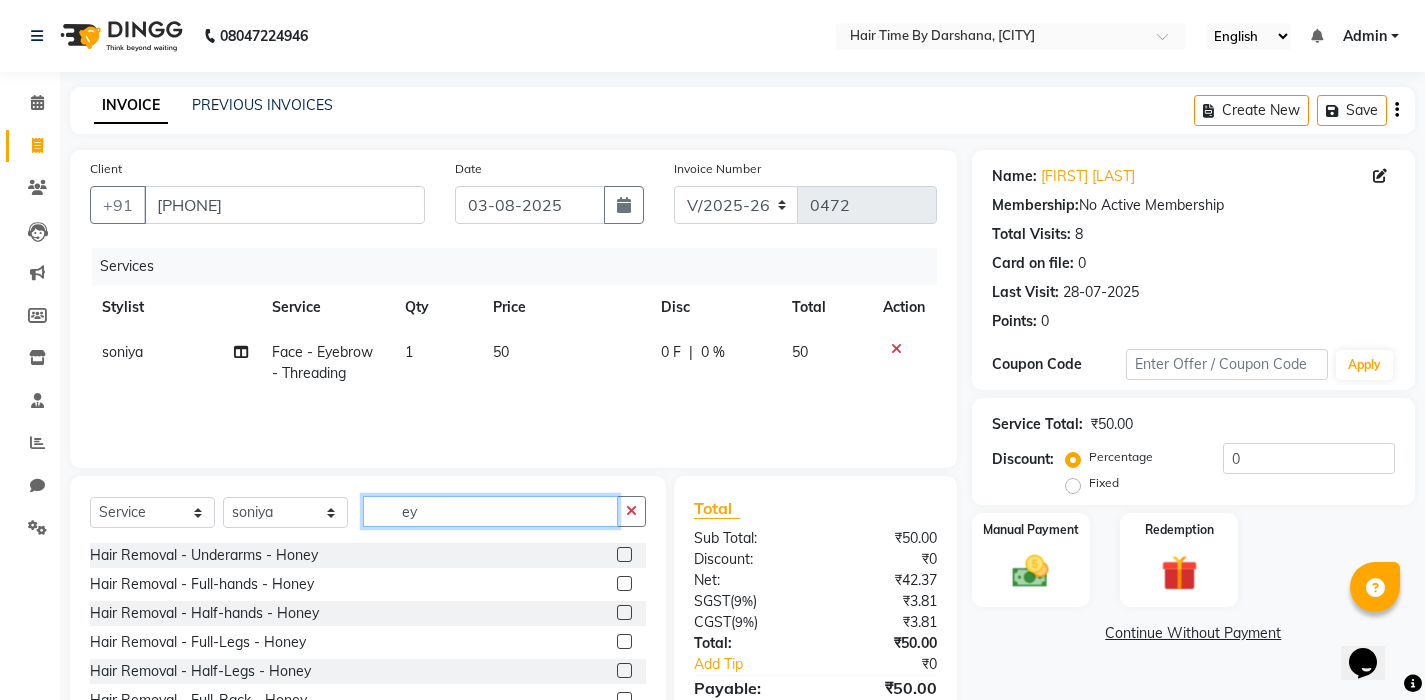 type on "e" 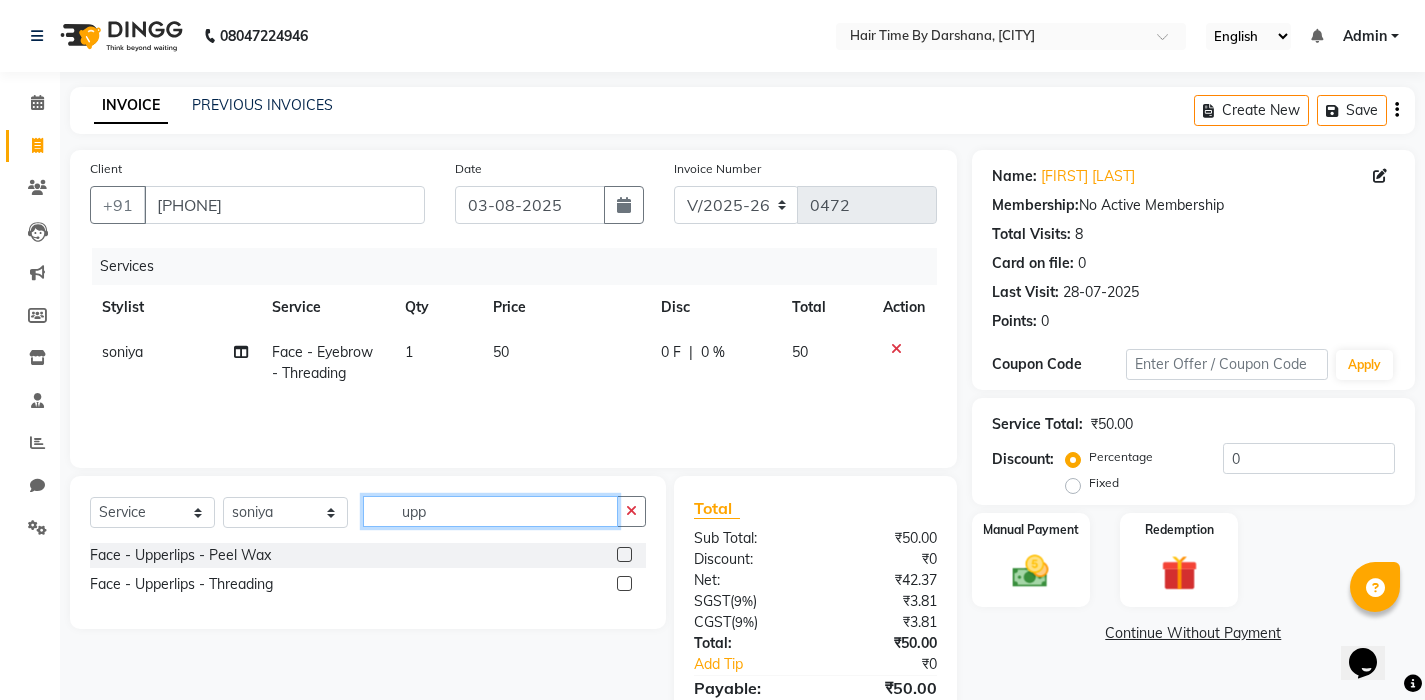 type on "upp" 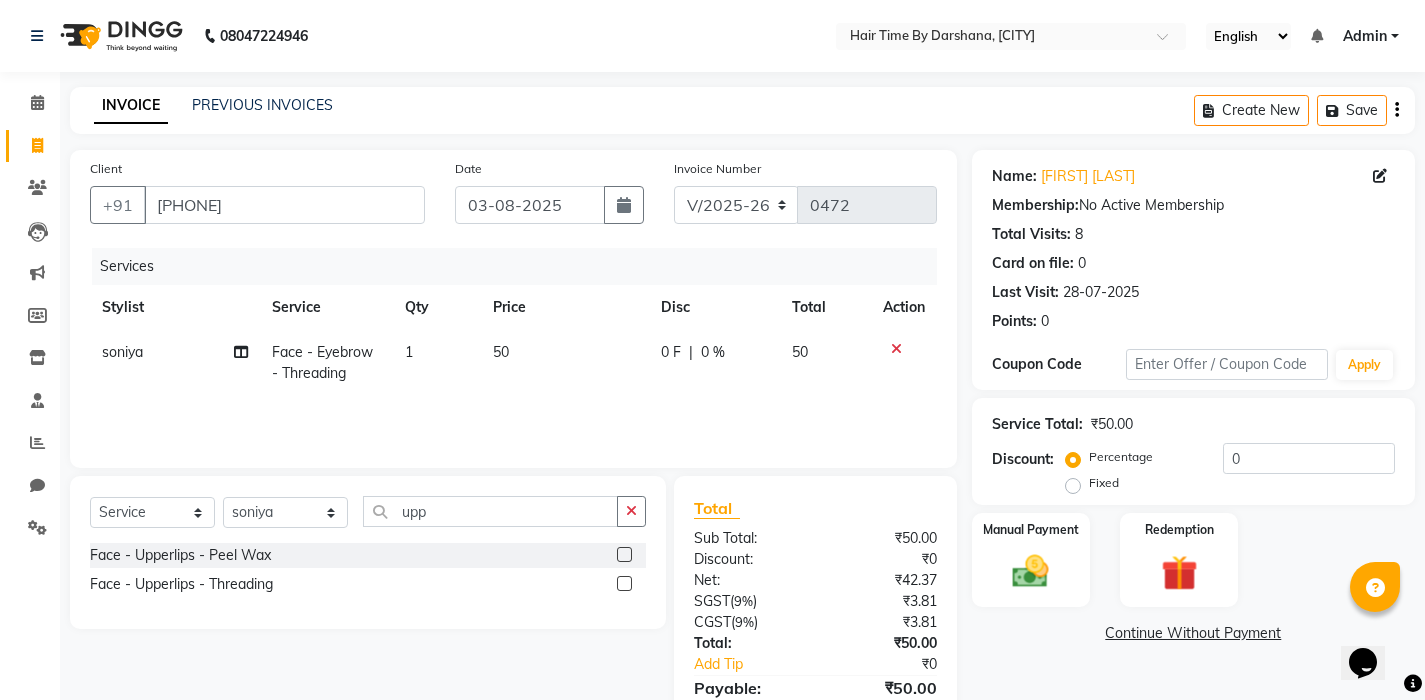 click 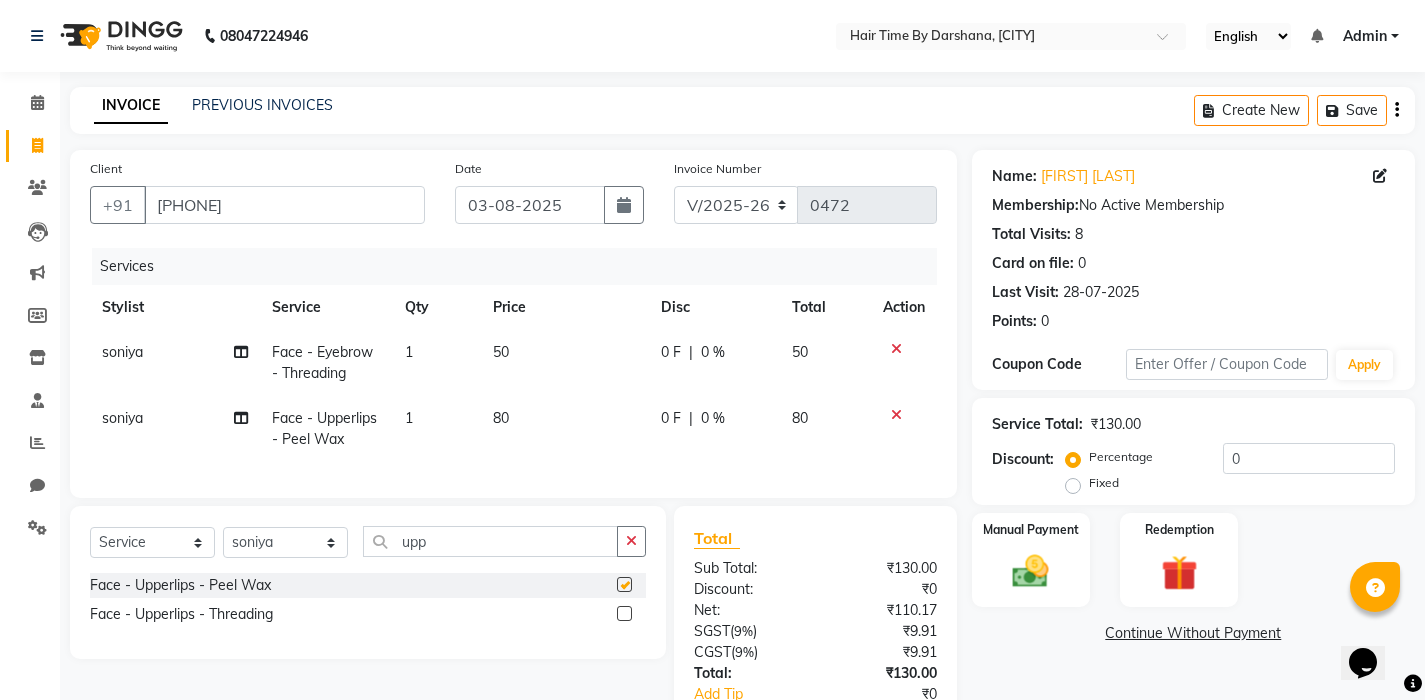 checkbox on "false" 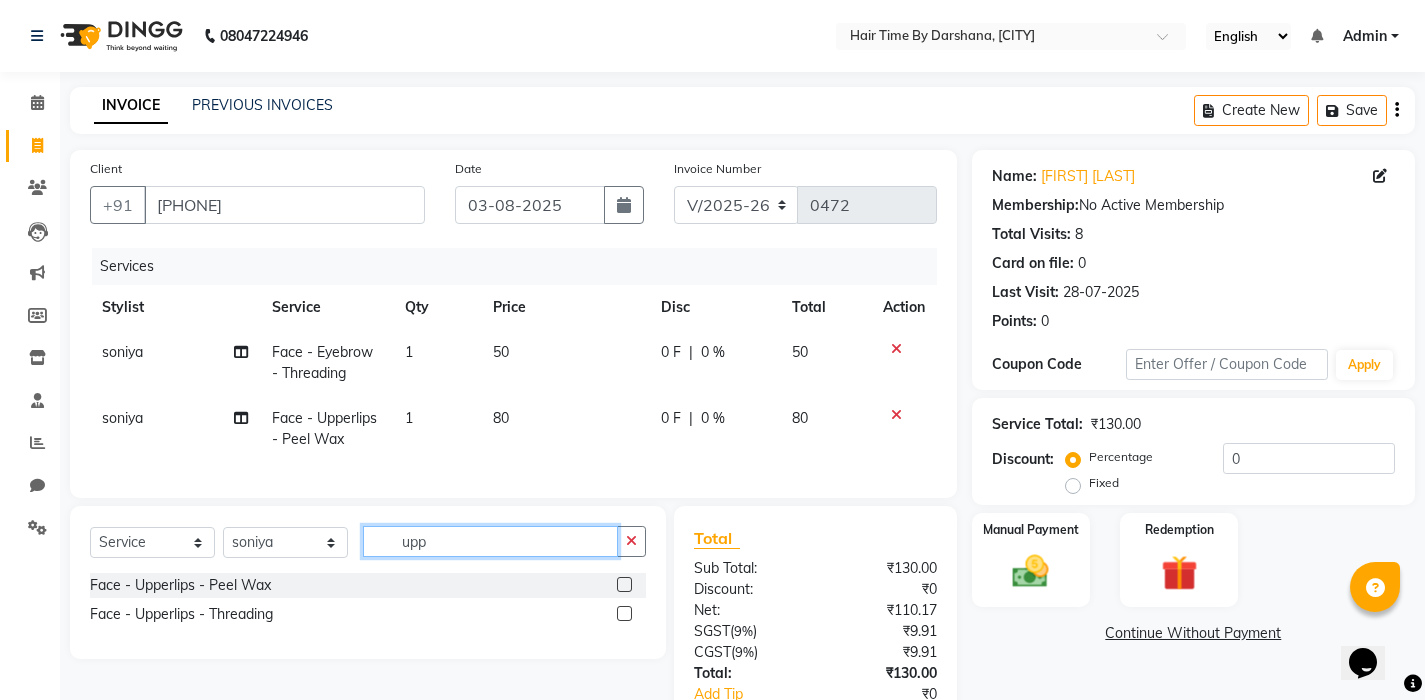 click on "upp" 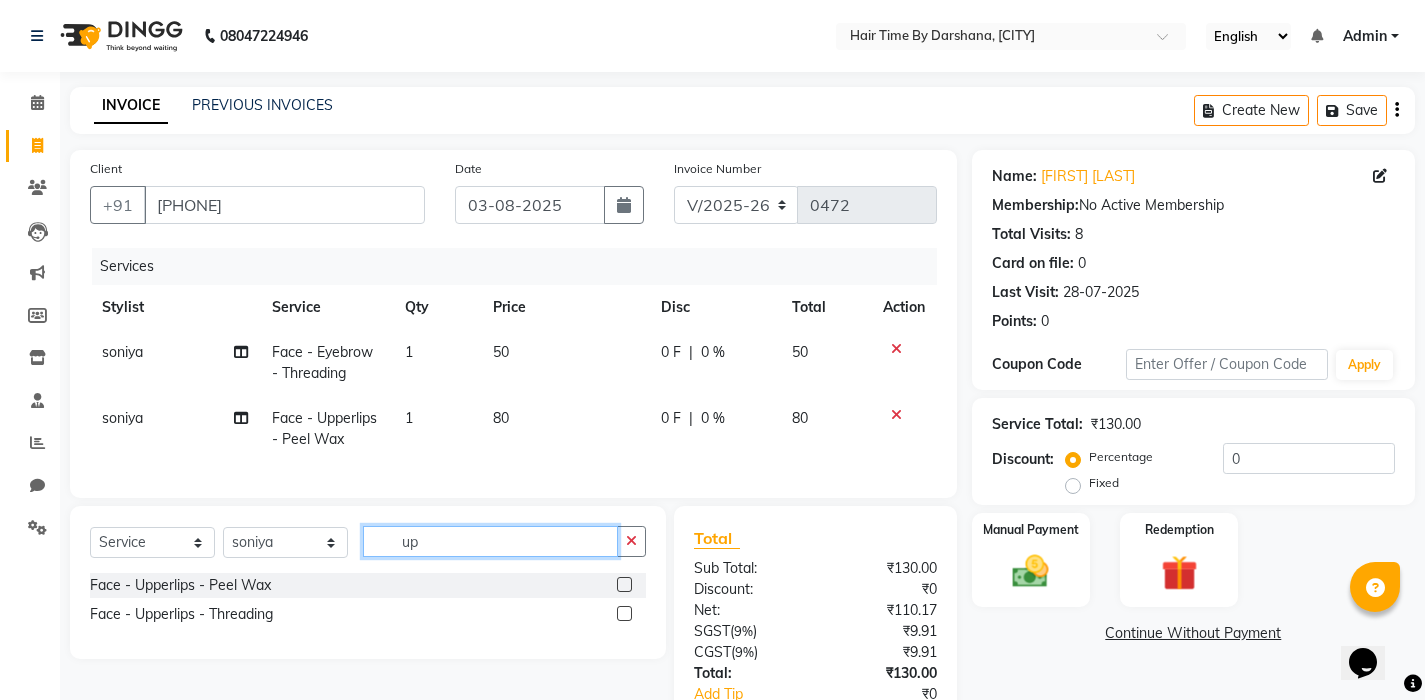 type on "u" 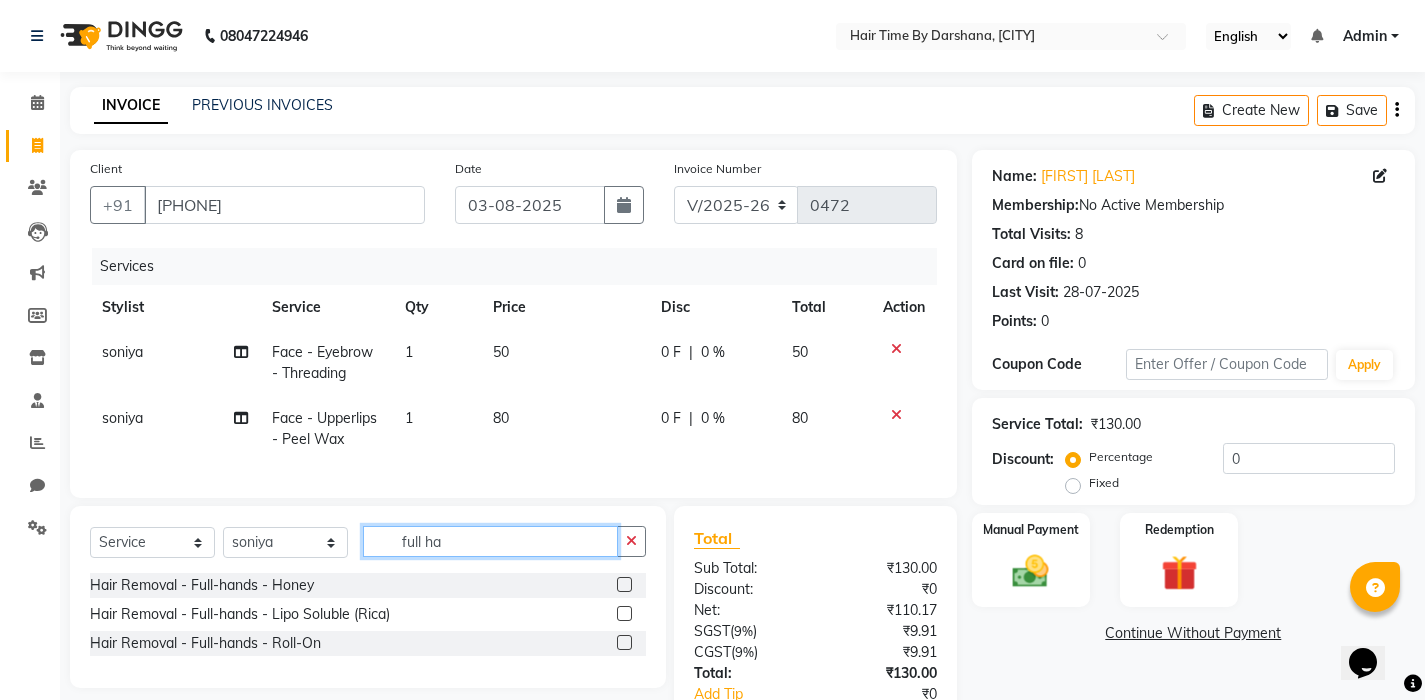 type on "full ha" 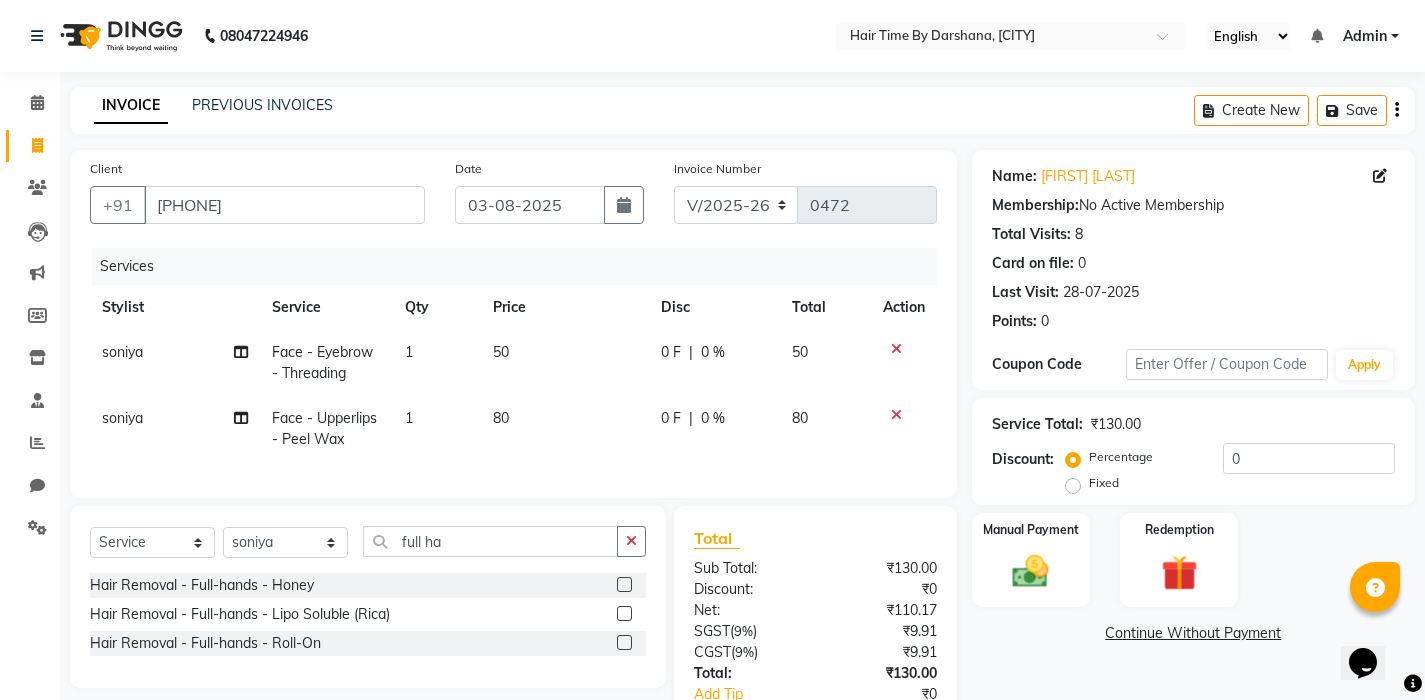 click 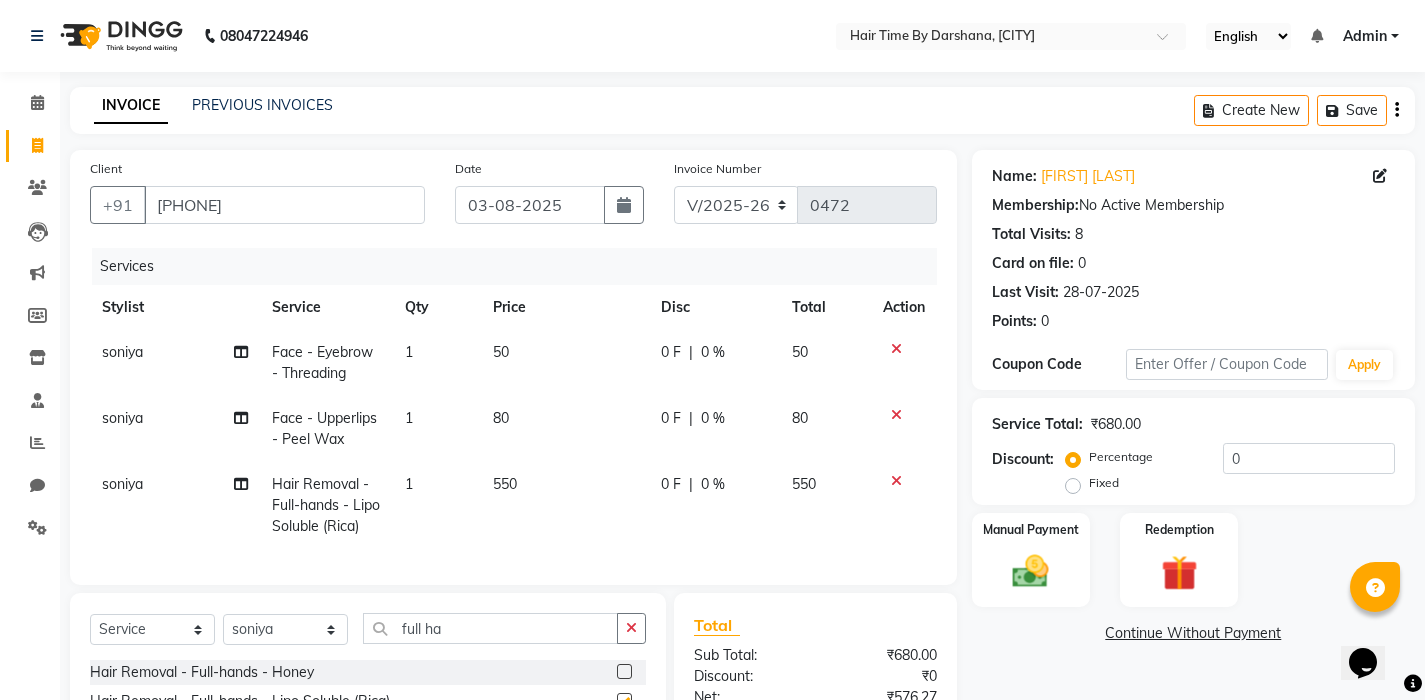 checkbox on "false" 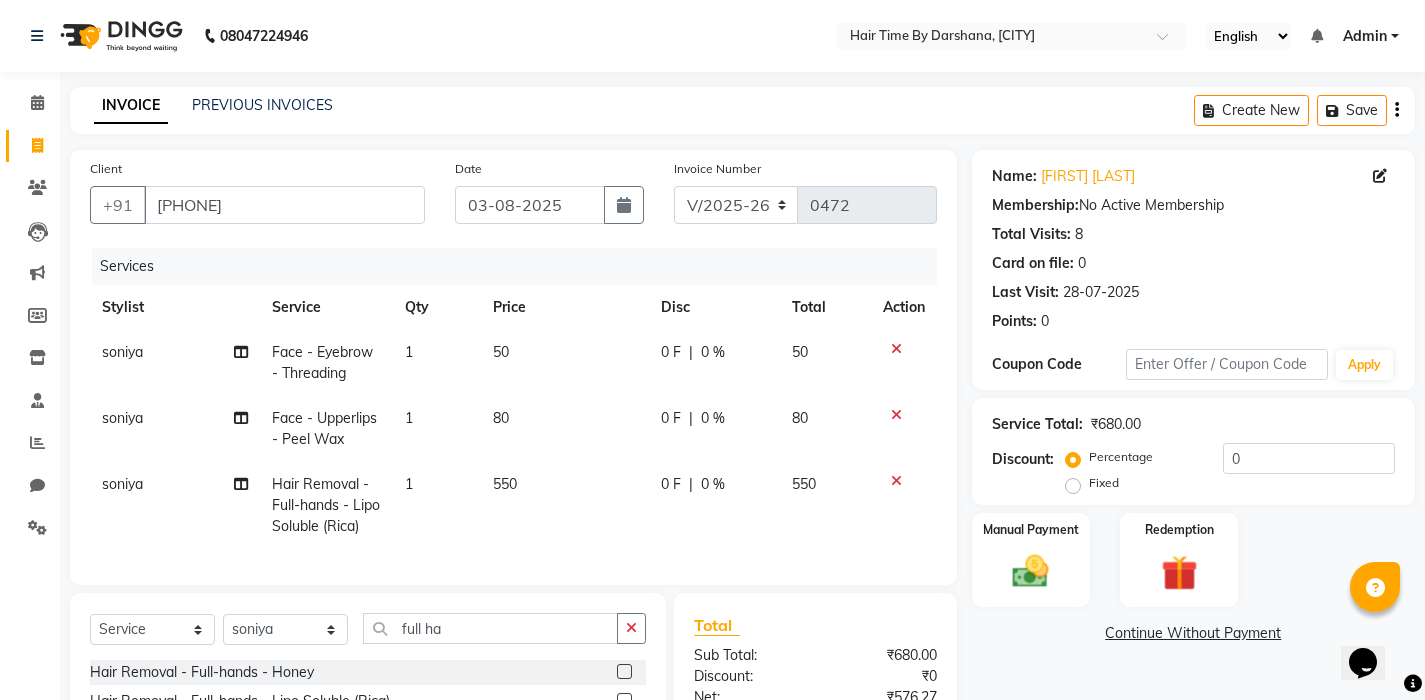 click on "550" 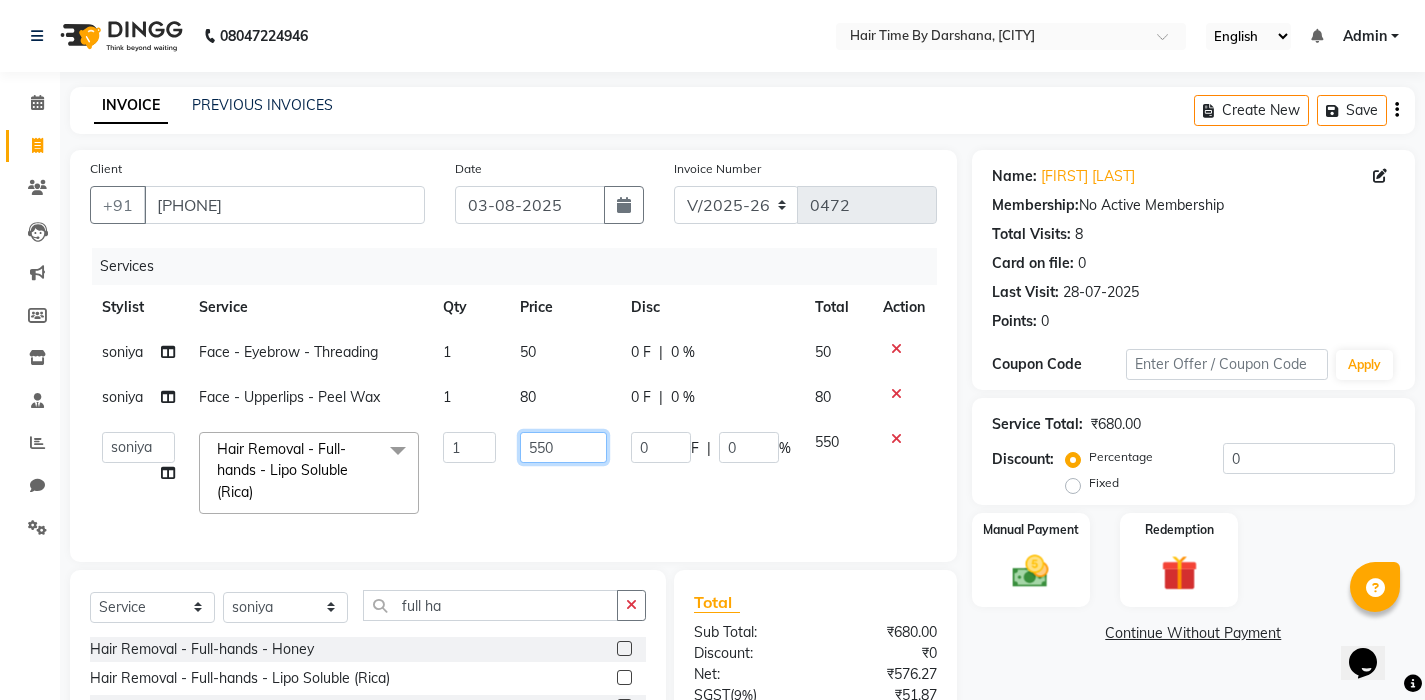 click on "550" 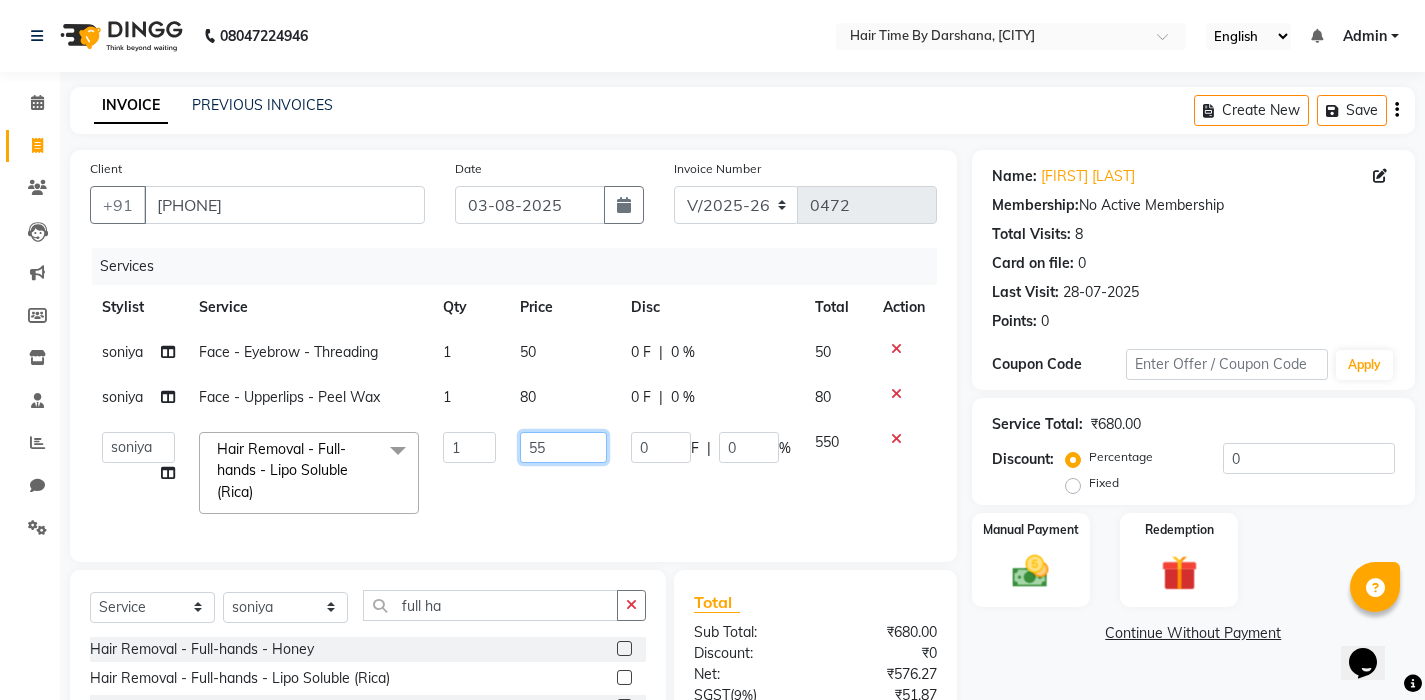 type on "5" 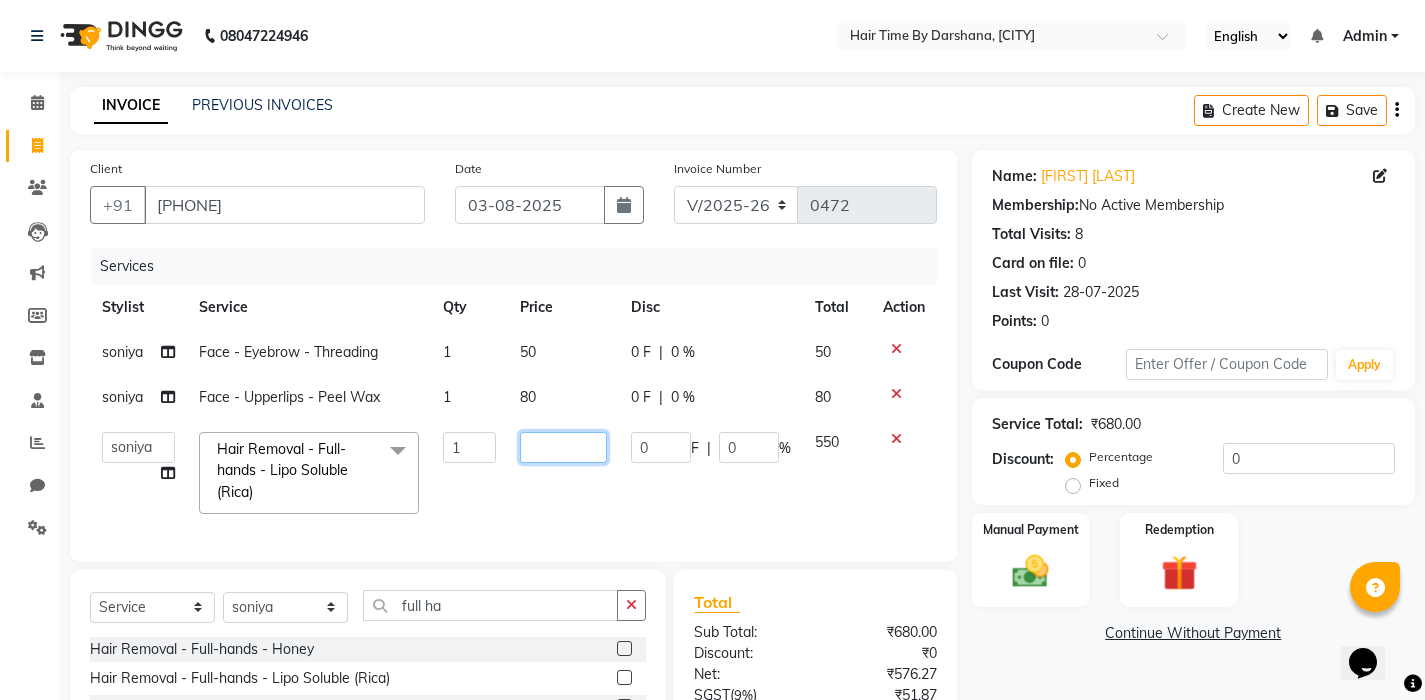 click 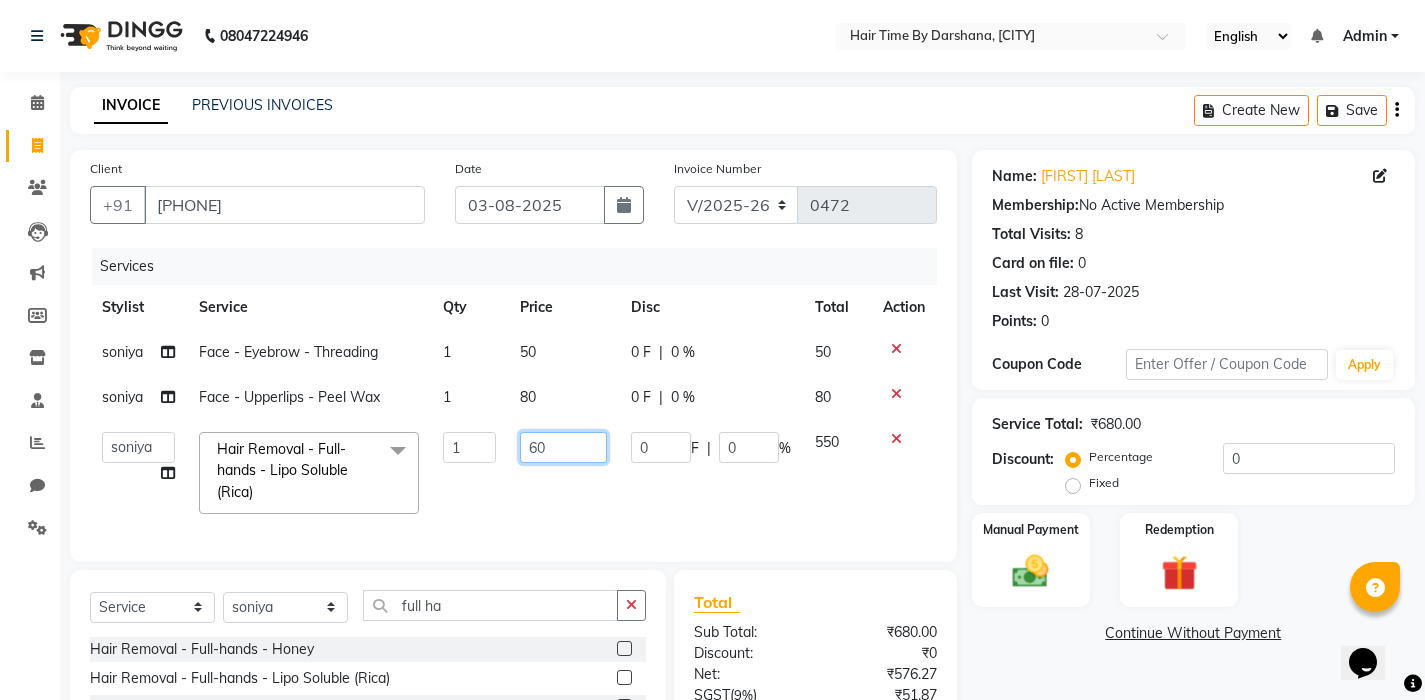 type on "600" 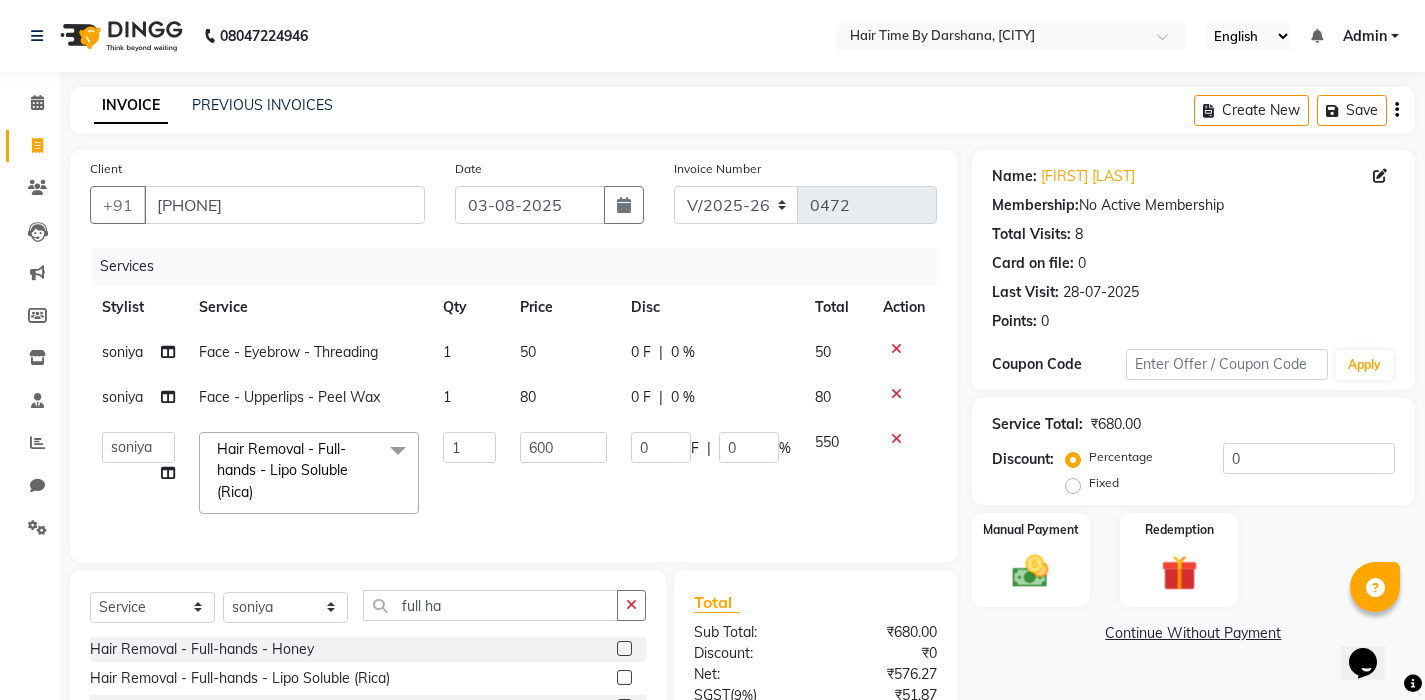 click on "600" 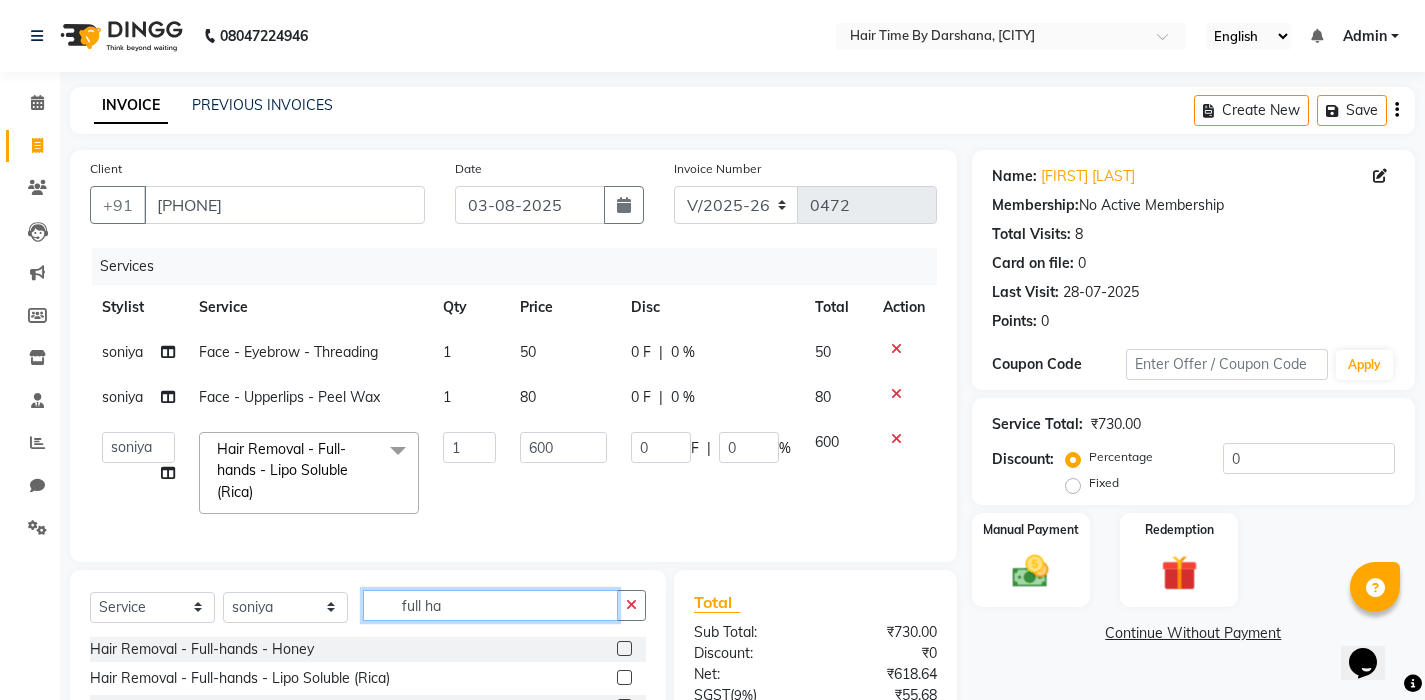 click on "full ha" 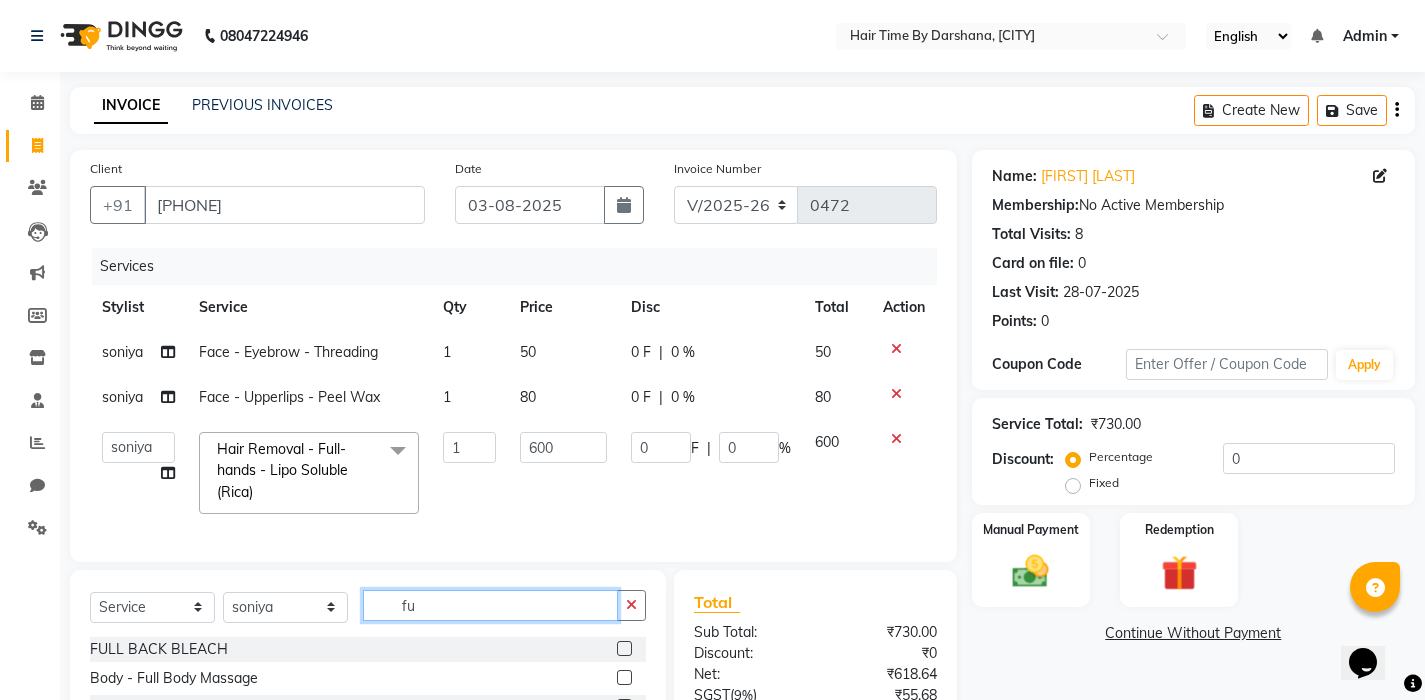 type on "f" 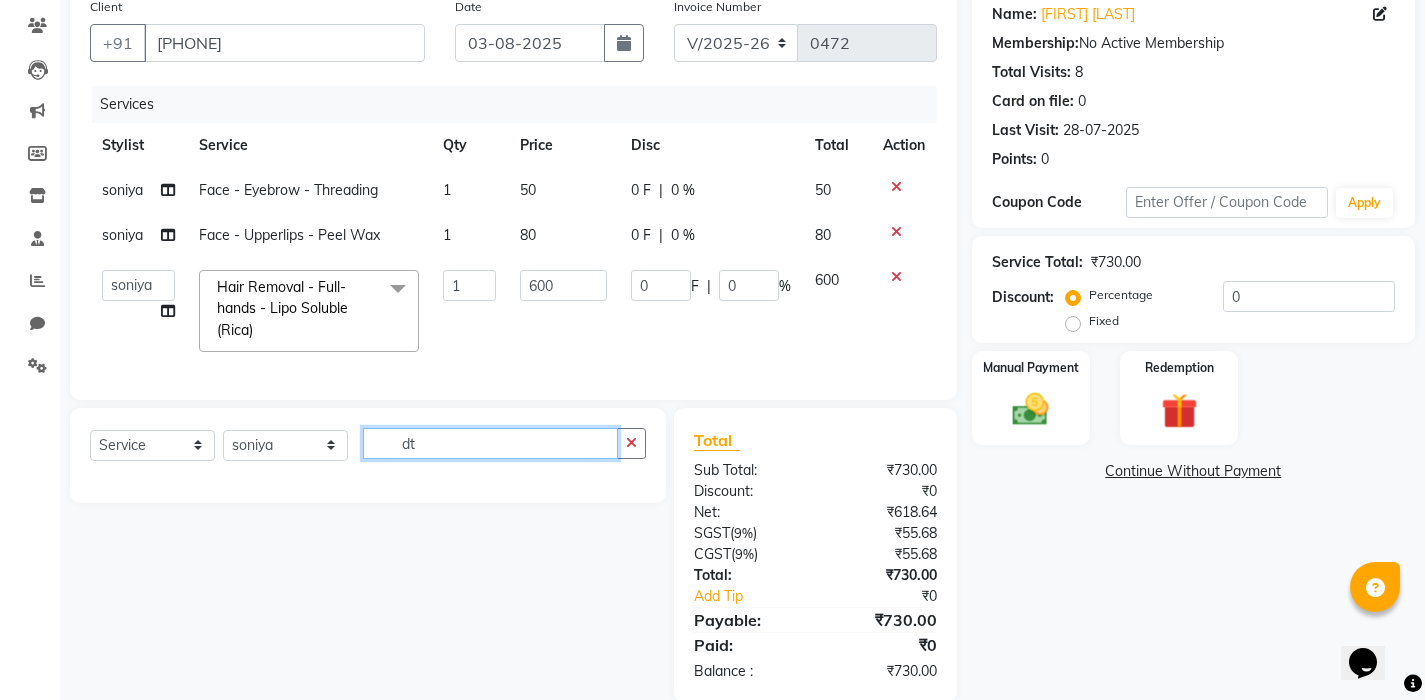 scroll, scrollTop: 191, scrollLeft: 0, axis: vertical 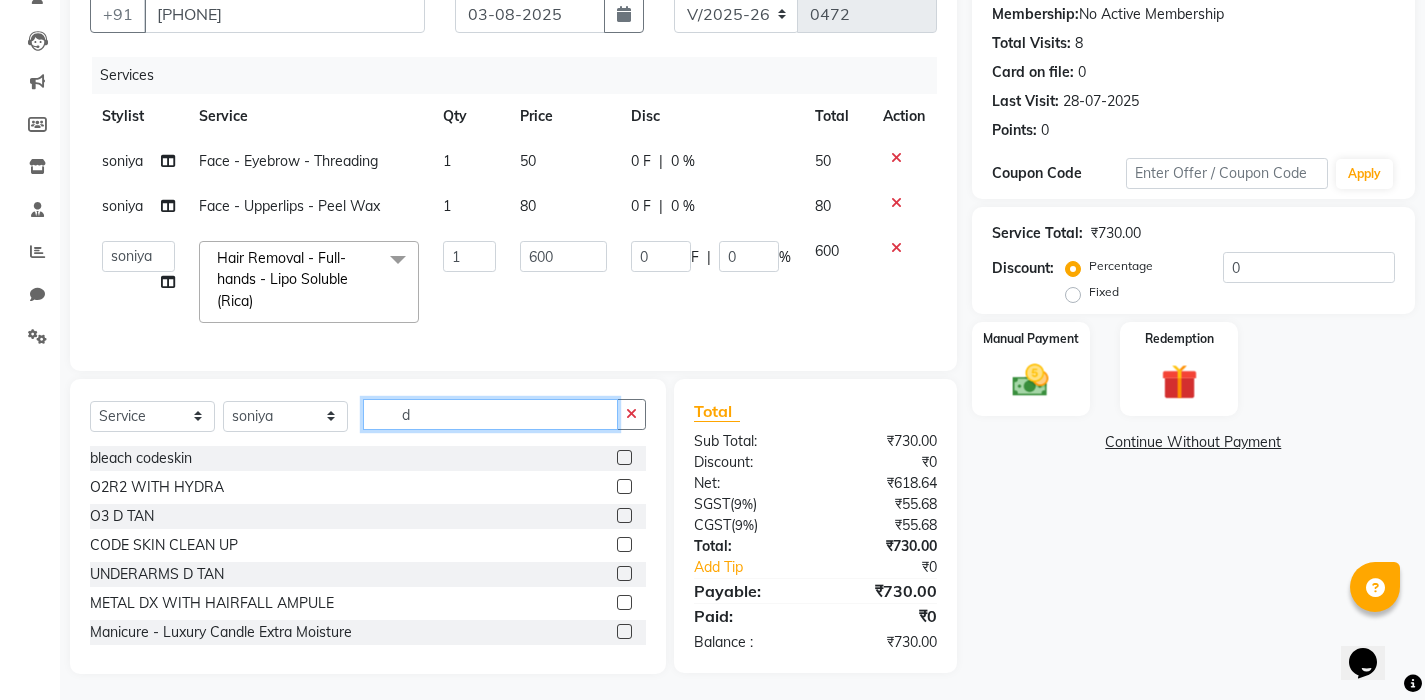 type on "d" 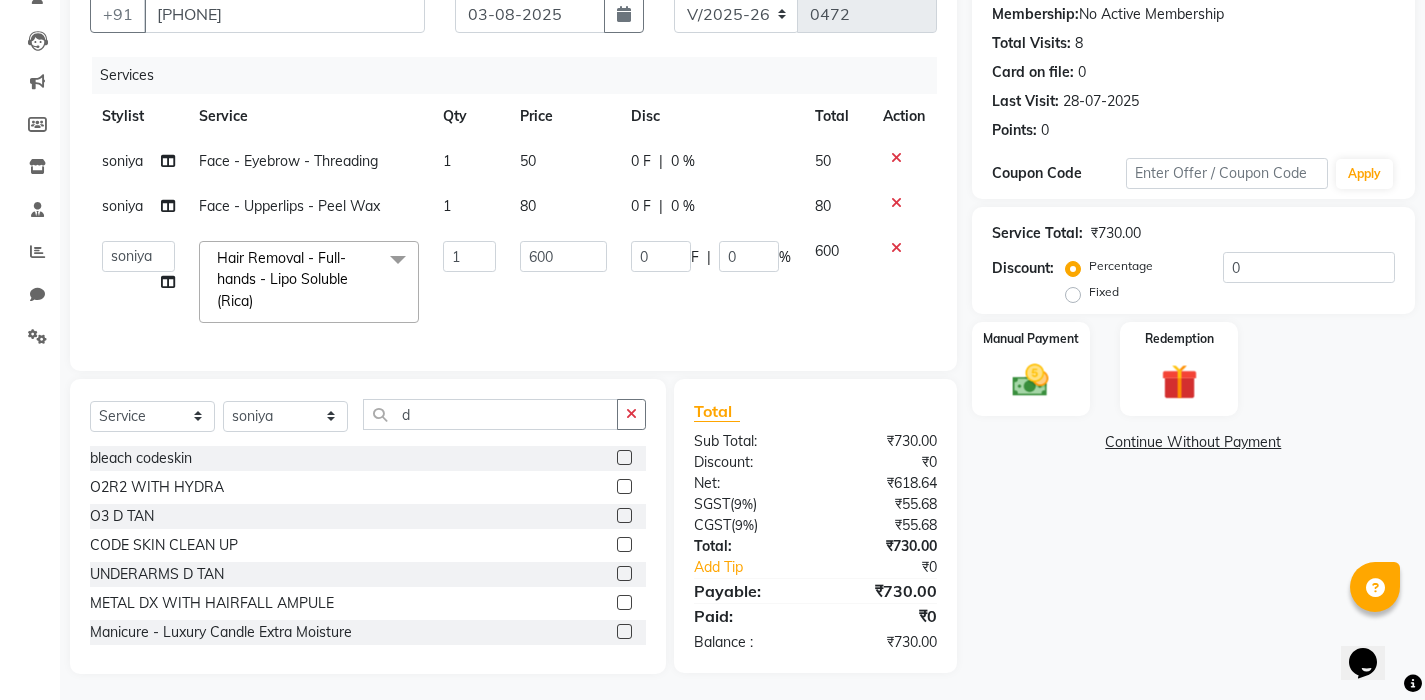 click 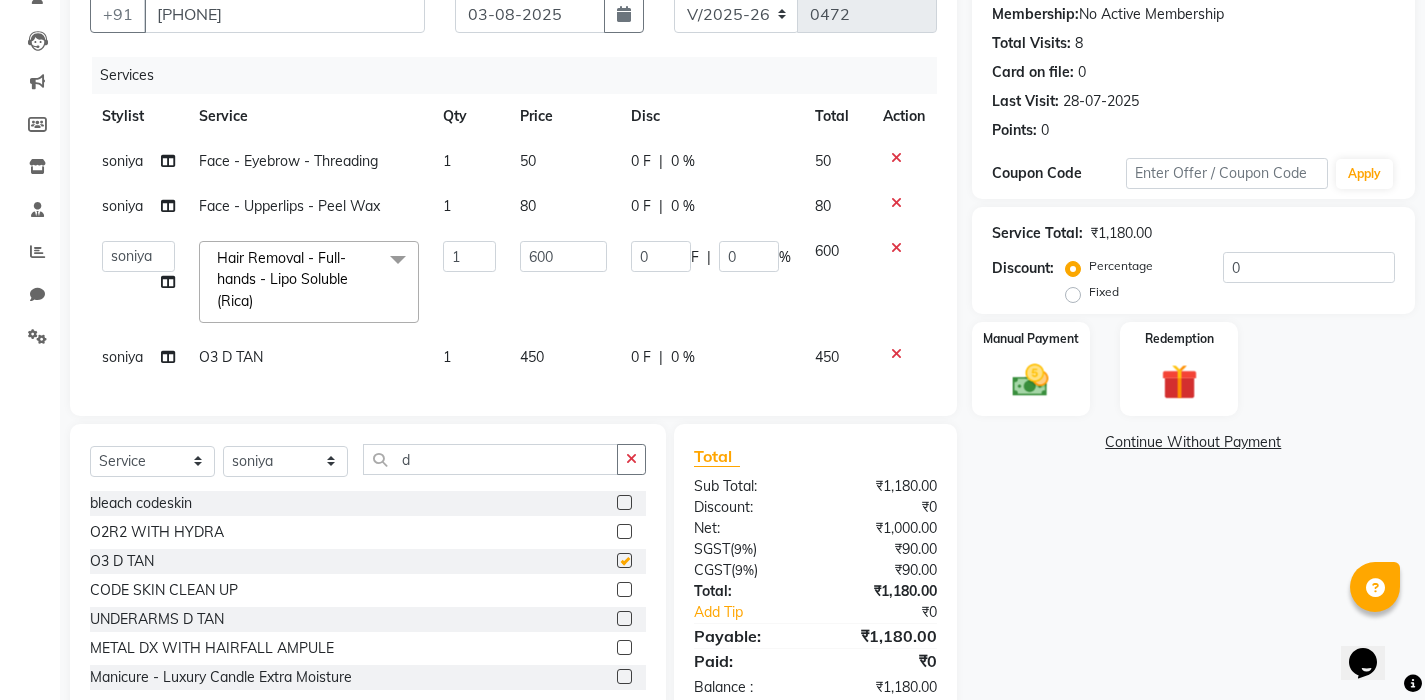 checkbox on "false" 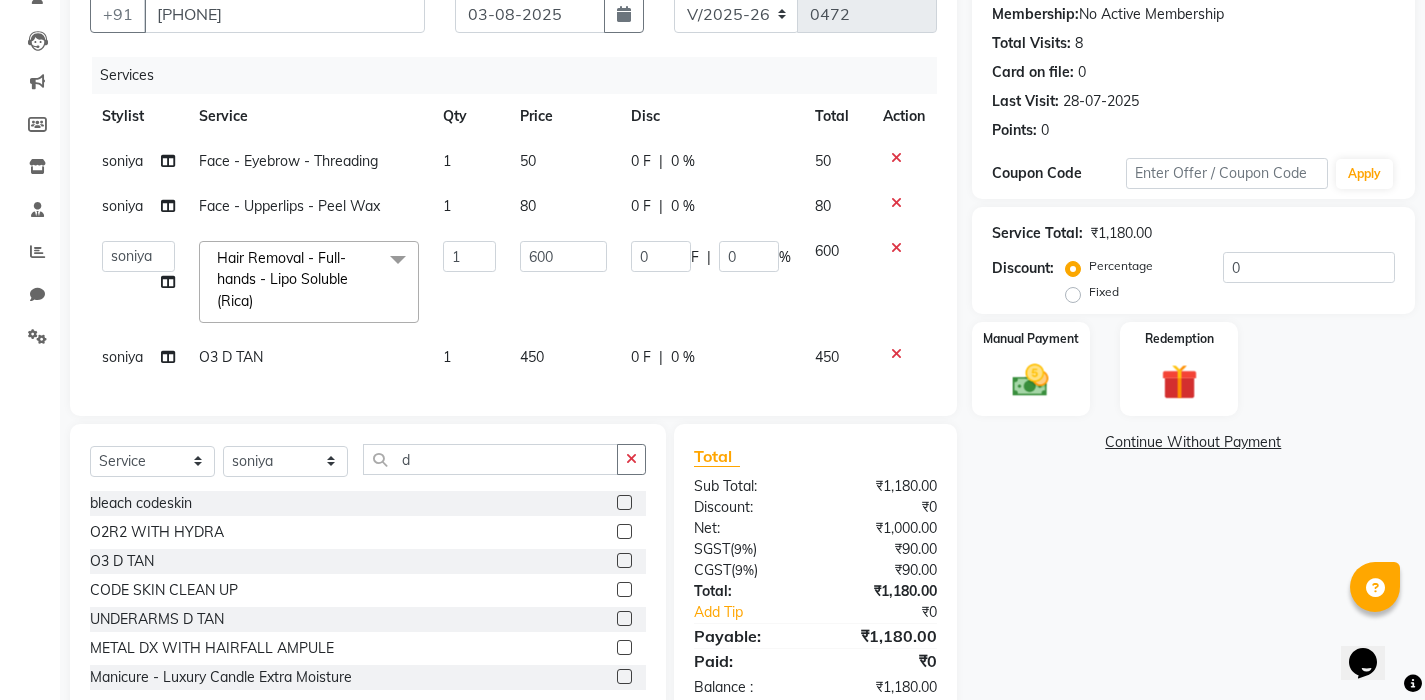 click on "450" 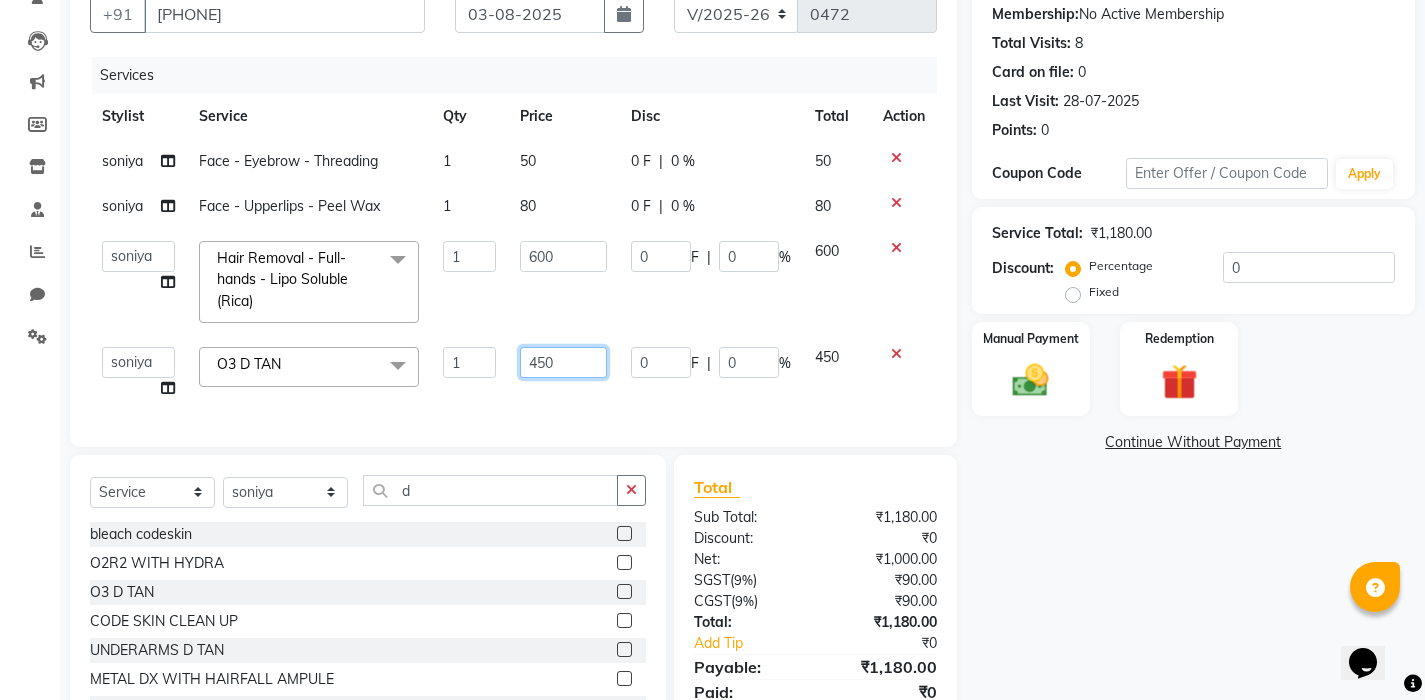 click on "450" 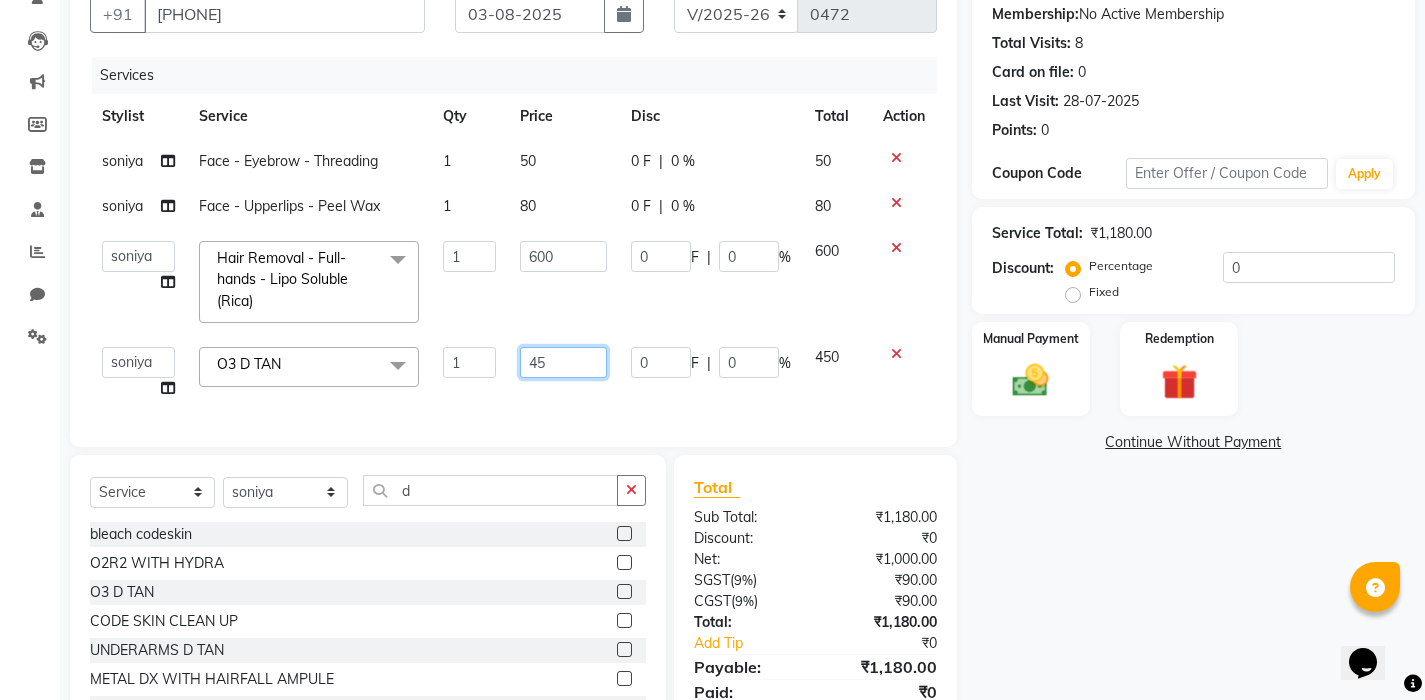 type on "450" 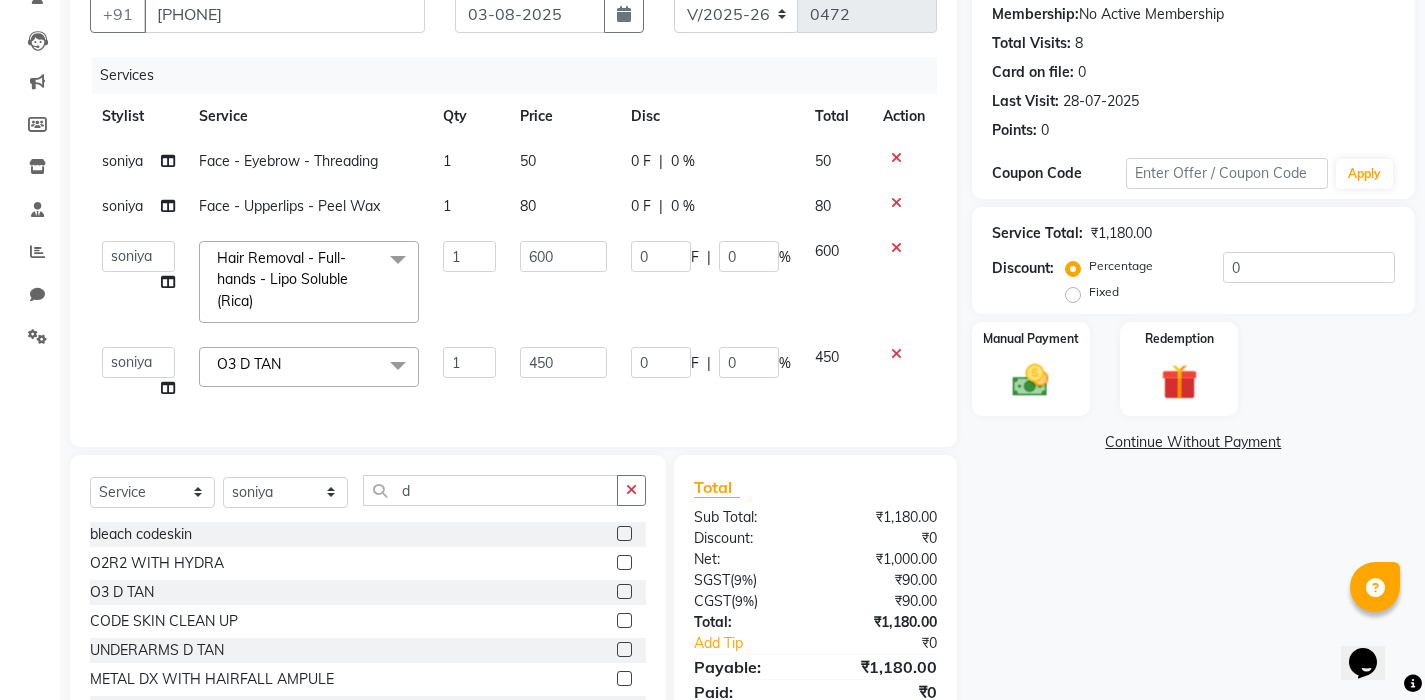 click on "Services Stylist Service Qty Price Disc Total Action soniya Face - Eyebrow - Threading 1 50 0 F | 0 % 50 soniya Face - Upperlips - Peel Wax 1 80 0 F | 0 % 80  Ankita   Damodar    Darshana   jessica   Radhika   Raghuvir   Sandhya   soniya  Hair Removal - Full-hands - Lipo Soluble (Rica)  x Glam Up Your Nails - Express Extensions Glam Up Your Nails - Acrylic Extensions Glam Up Your Nails - Gel Extensions Glam Up Your Nails - Soft-Gel Extensions Glam Up Your Nails - Form Extensions bleach codeskin  MAKE UP BASIC O2R2 WITH HYDRA O3 D TAN CODE SKIN CLEAN UP AGE LOCK CLAEN UP FULL BACK BLEACH  UNDERARMS D TAN Lower Lips O3 PEEL OF MASK NASHI LUXURY HAIR TREATMENT METAL DX WITH HAIRFALL AMPULE FIBER STRONG WITH HAIR FALL Natural Nails - Gel Polish Natural Nails - Biab Overlay Natural Nails - Acrylic Overlay Natural Nails - Gel Overlay Natural Nails - Polygel Overlay Manicure - Basic Manicure - Berry Manicure - Spa Manicure - Luxury Candle Extra Moisture Pedicure - Basic Pedicure - Berry Pedicure - Spa Cleanup - O3" 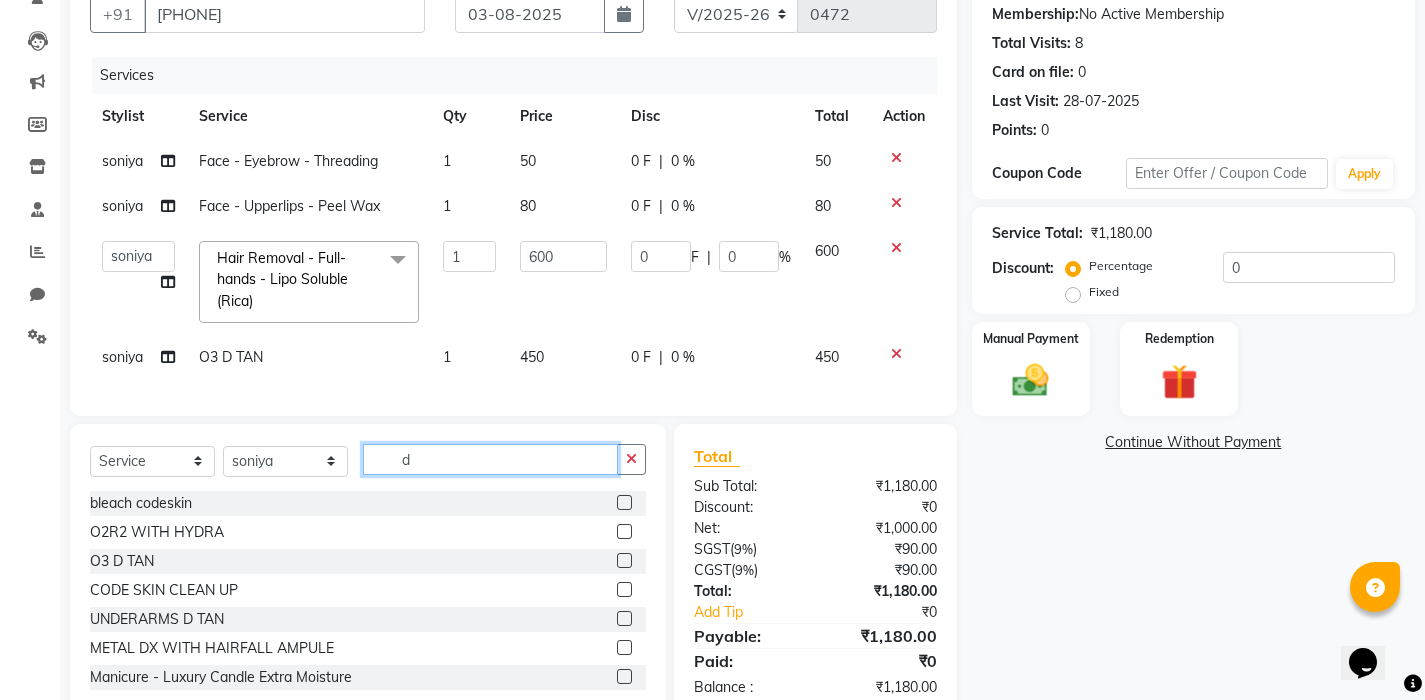 click on "d" 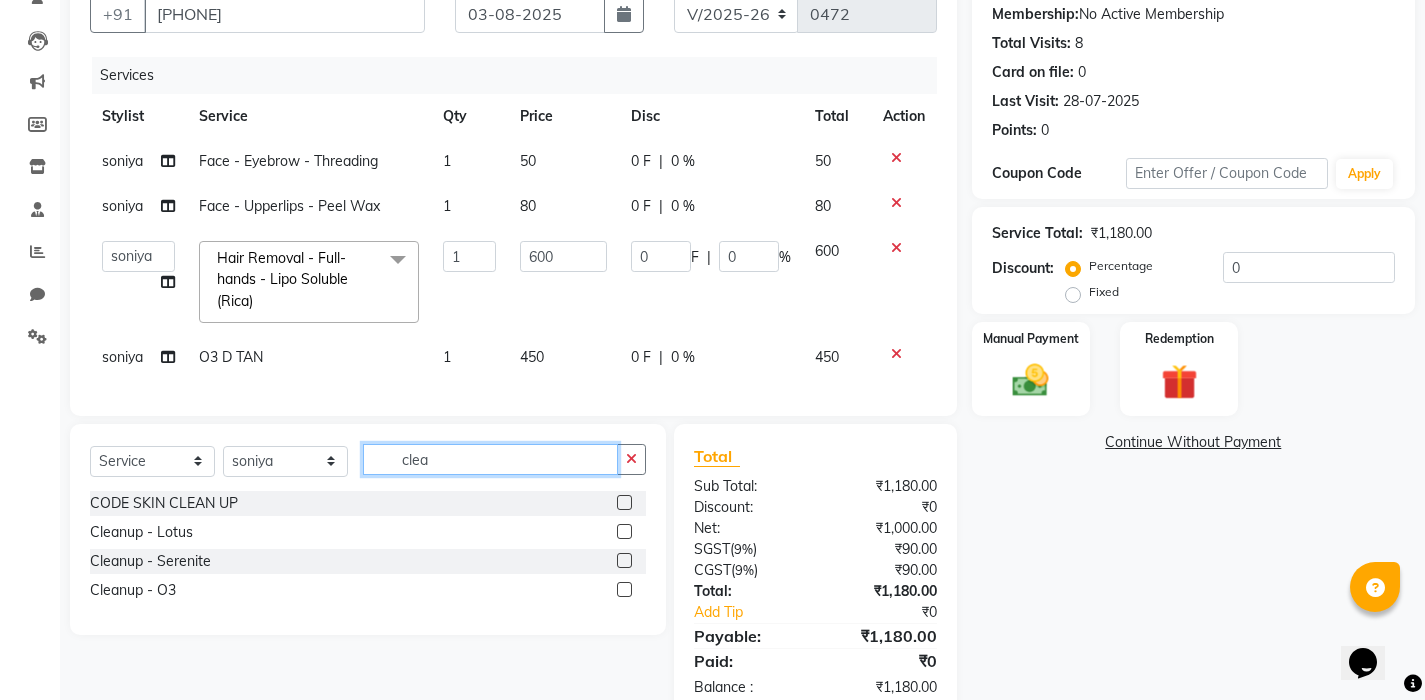 type on "Clea" 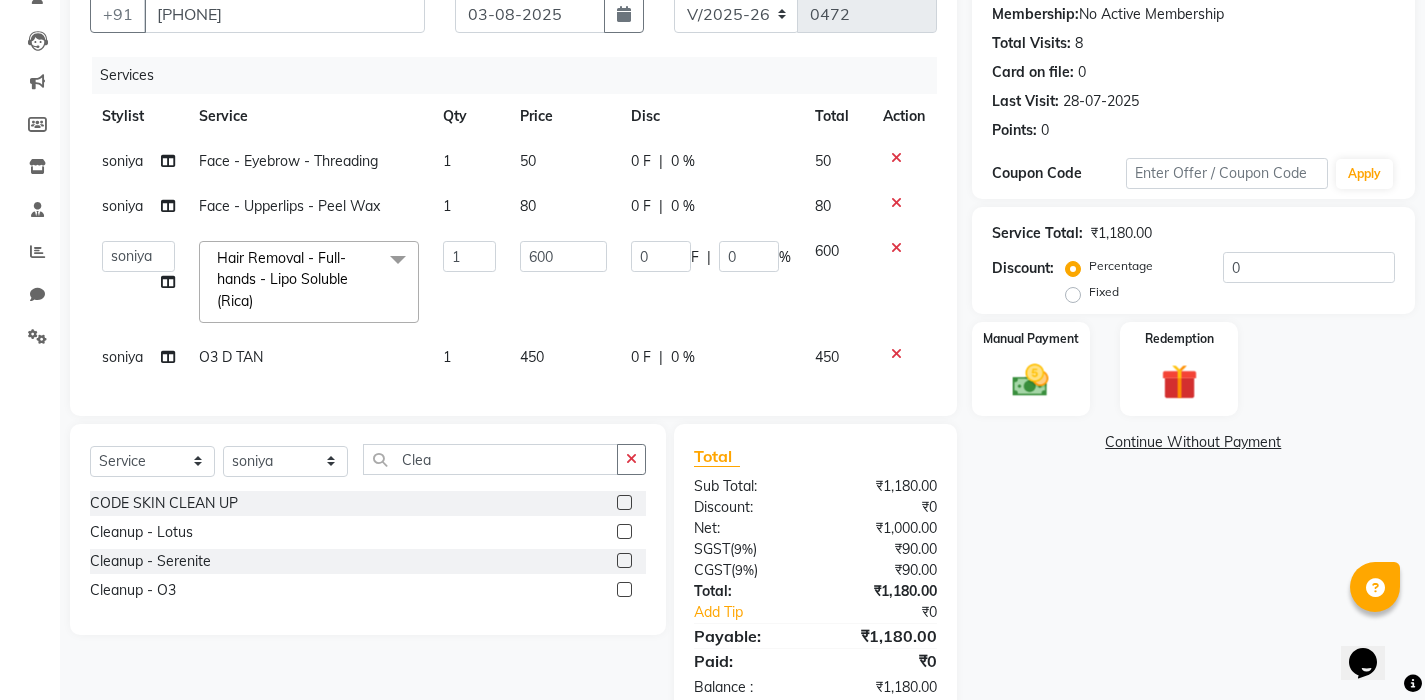 drag, startPoint x: 439, startPoint y: 491, endPoint x: 627, endPoint y: 626, distance: 231.44978 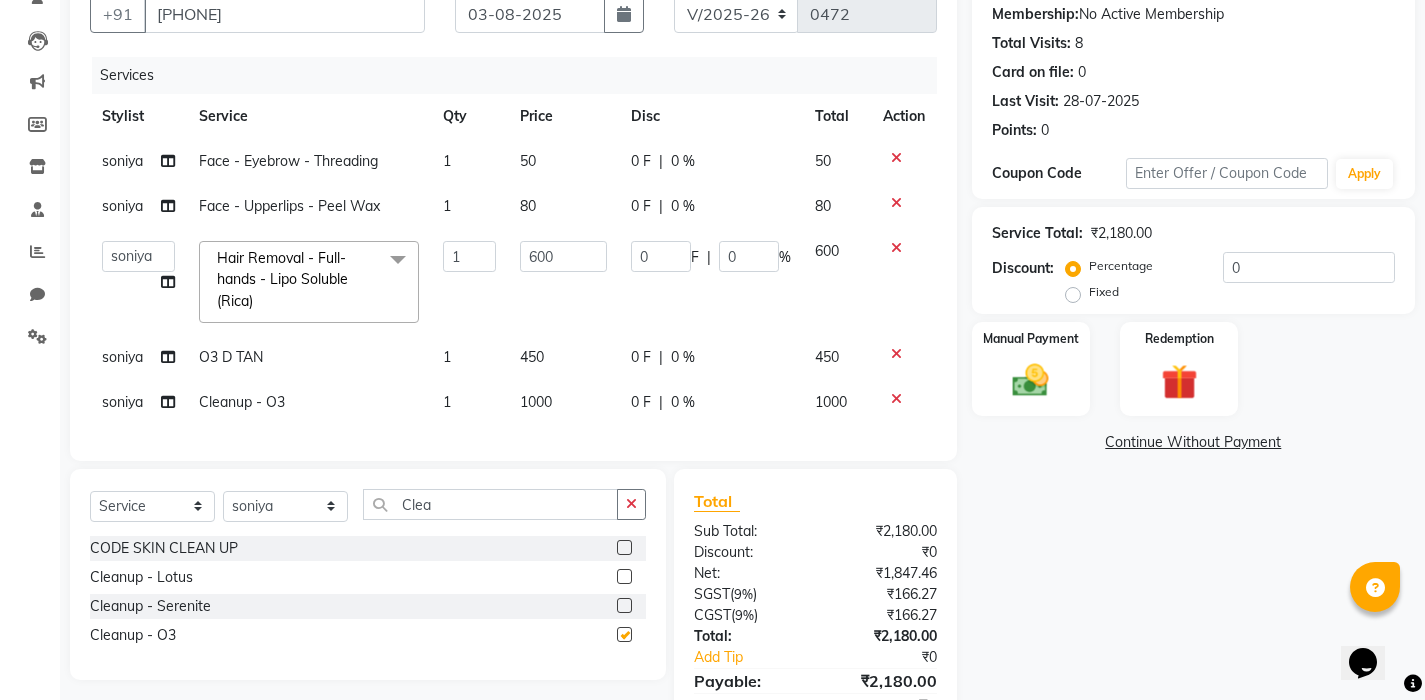 checkbox on "false" 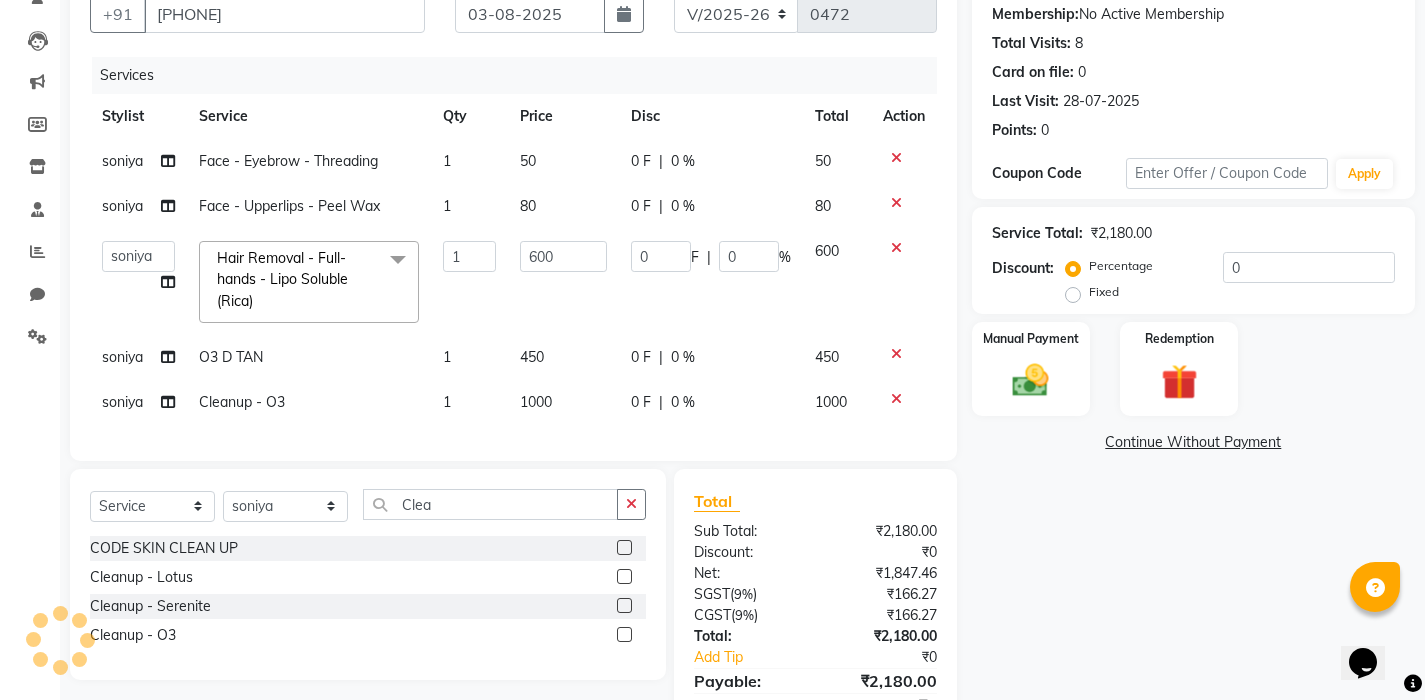 click on "1000" 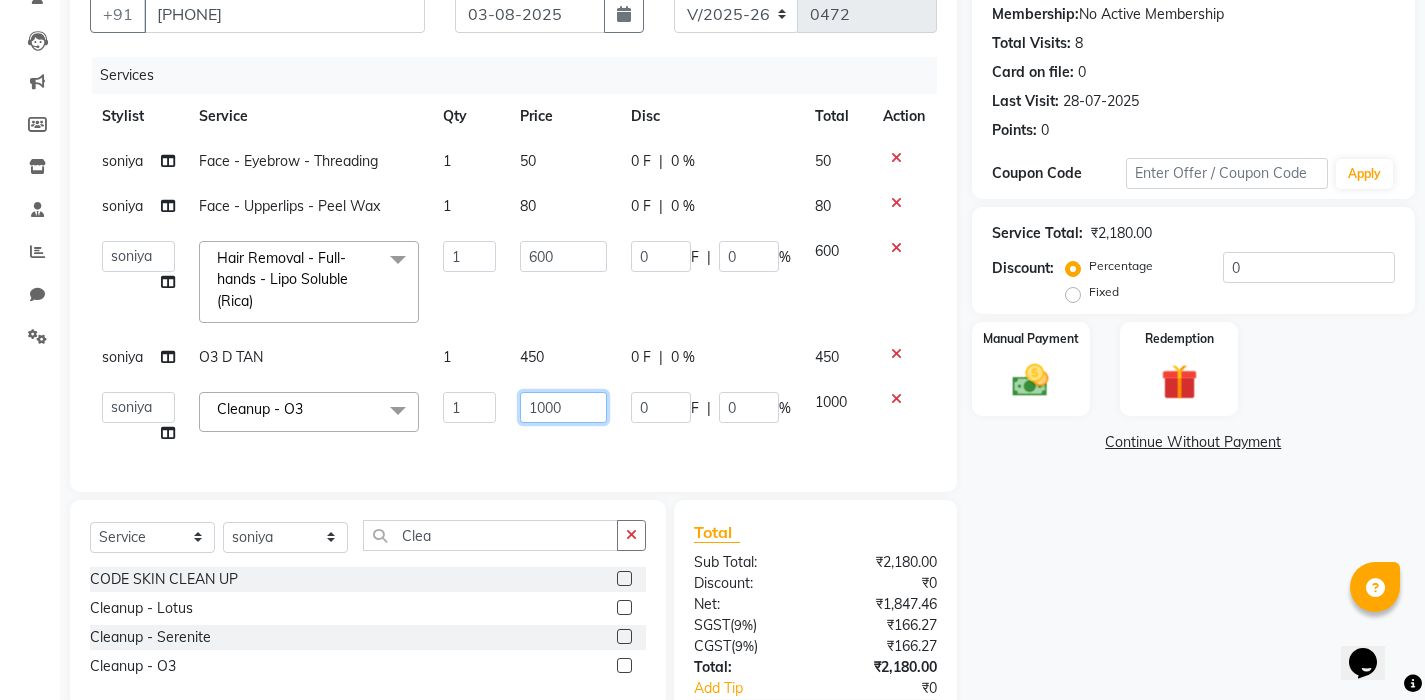 click on "1000" 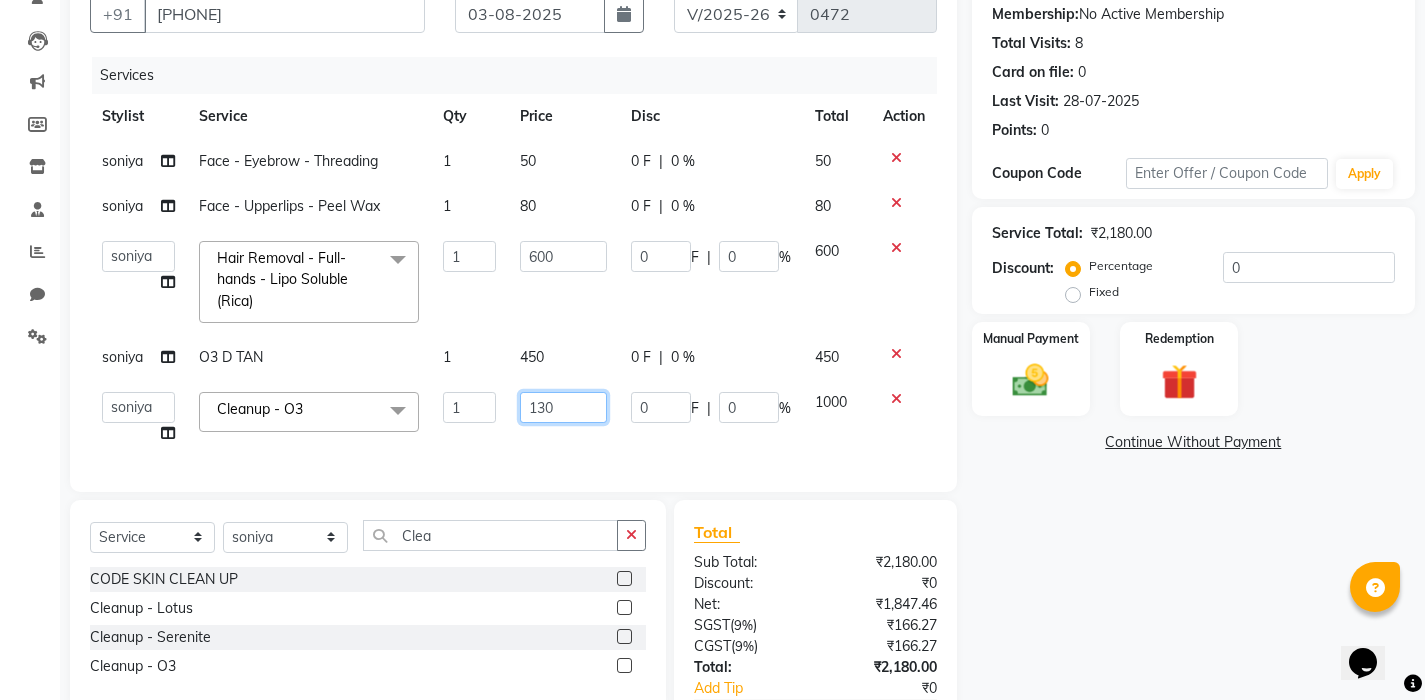type on "1300" 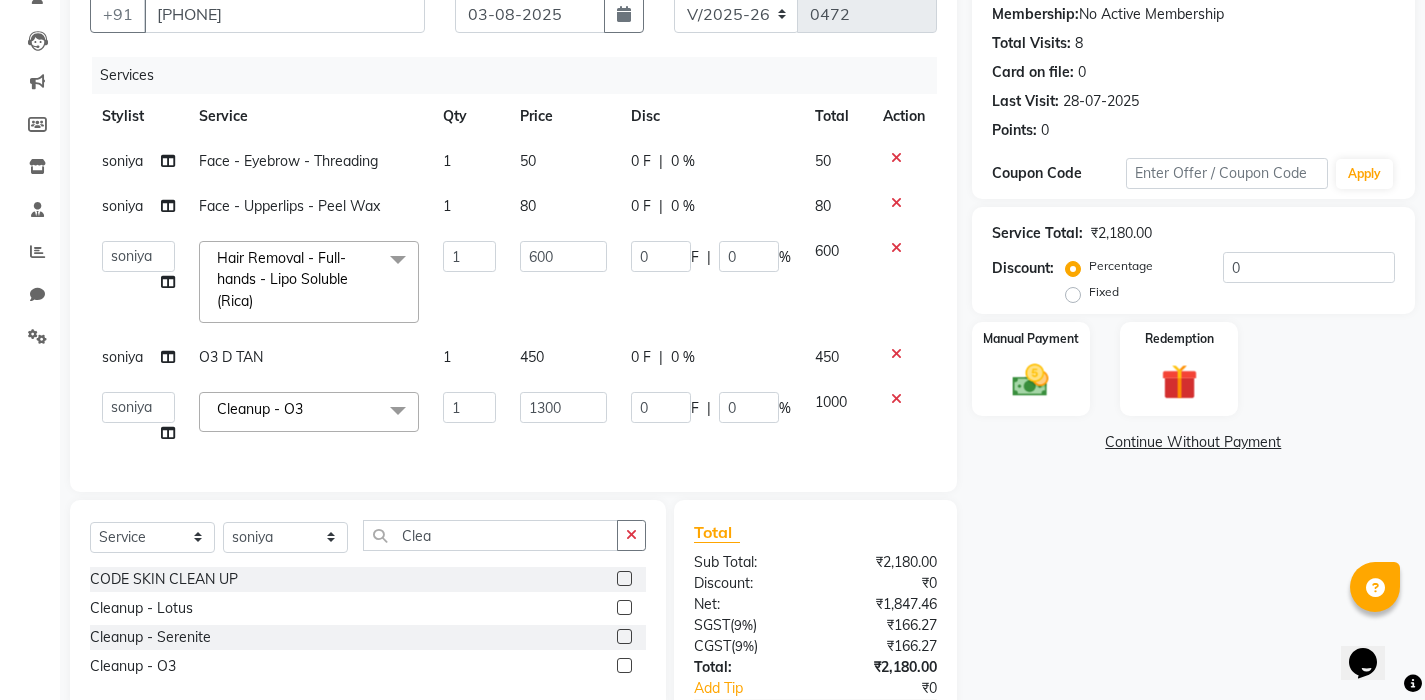 click on "1300" 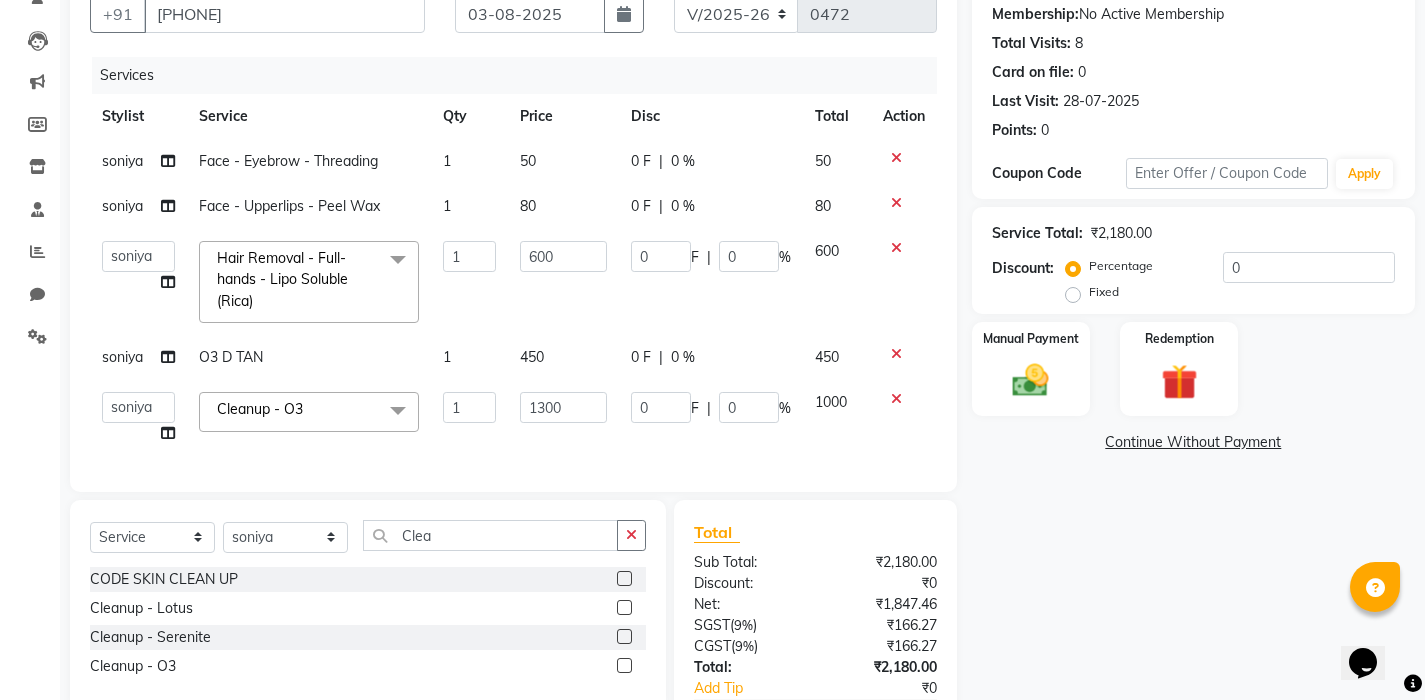 select on "78803" 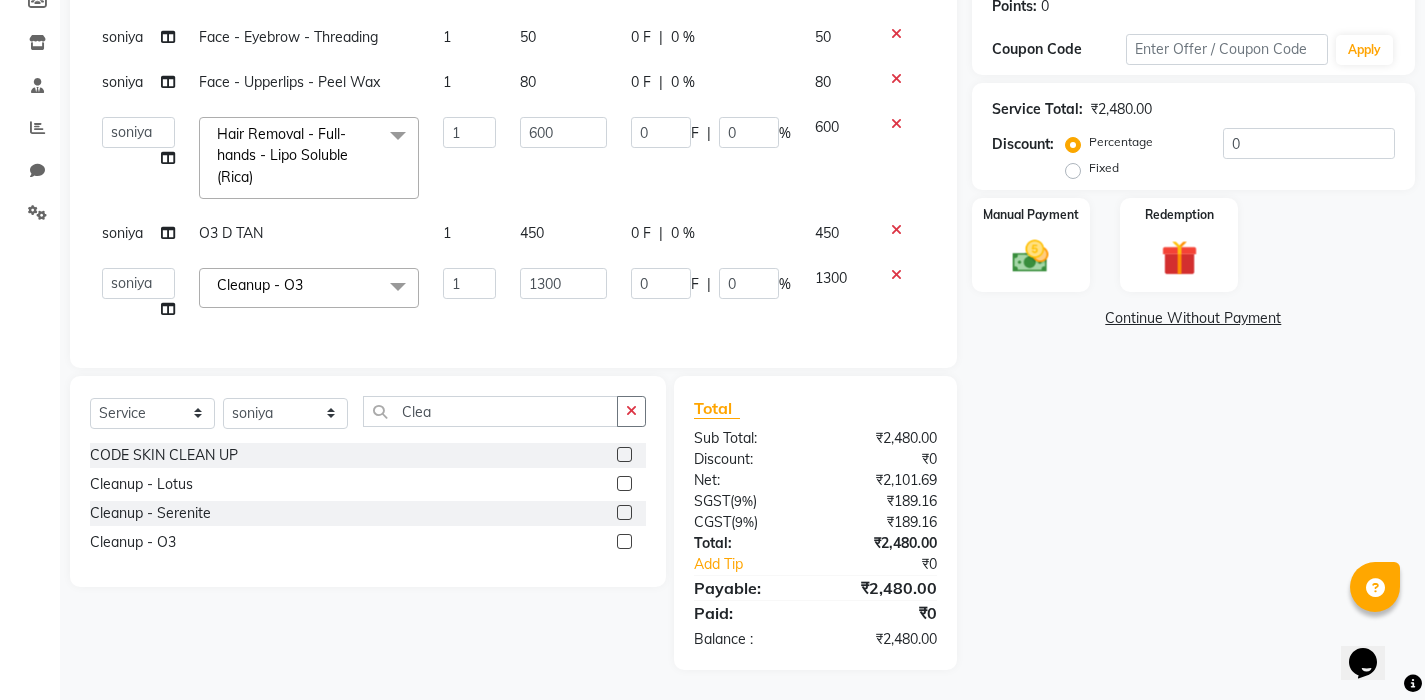 scroll, scrollTop: 350, scrollLeft: 0, axis: vertical 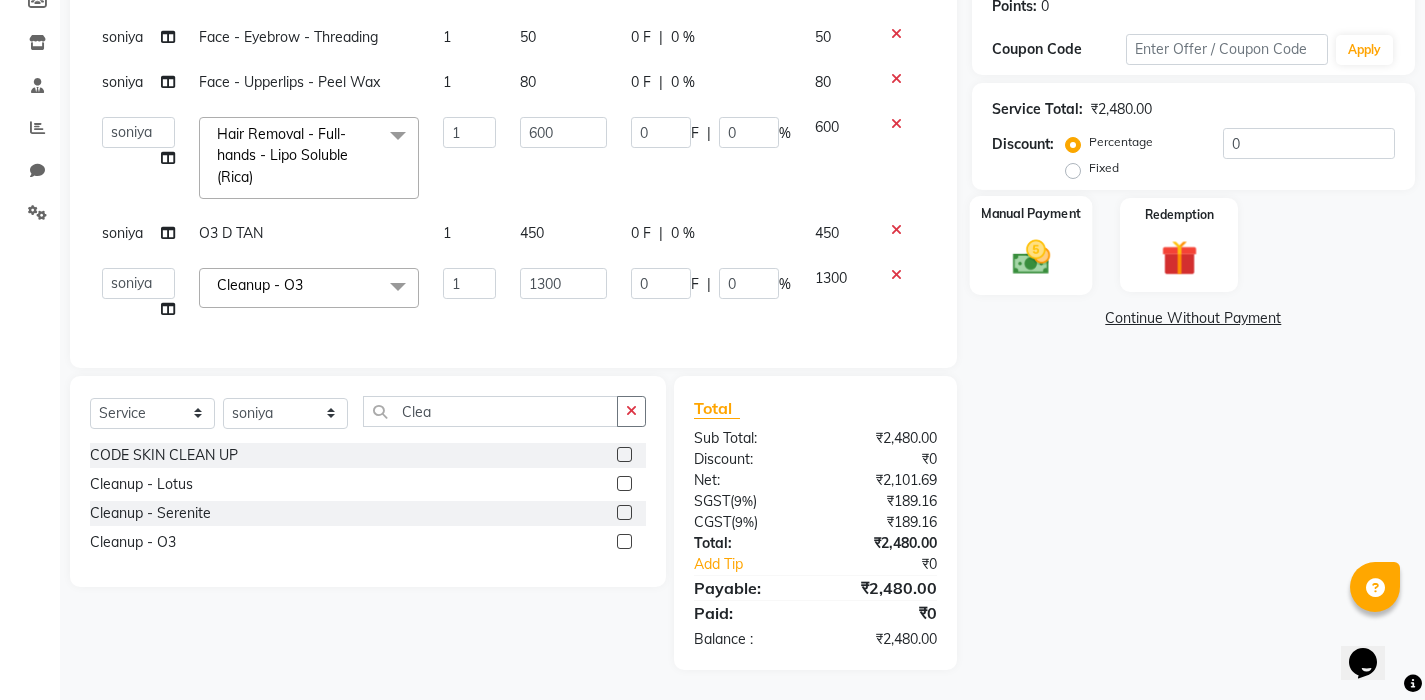 click 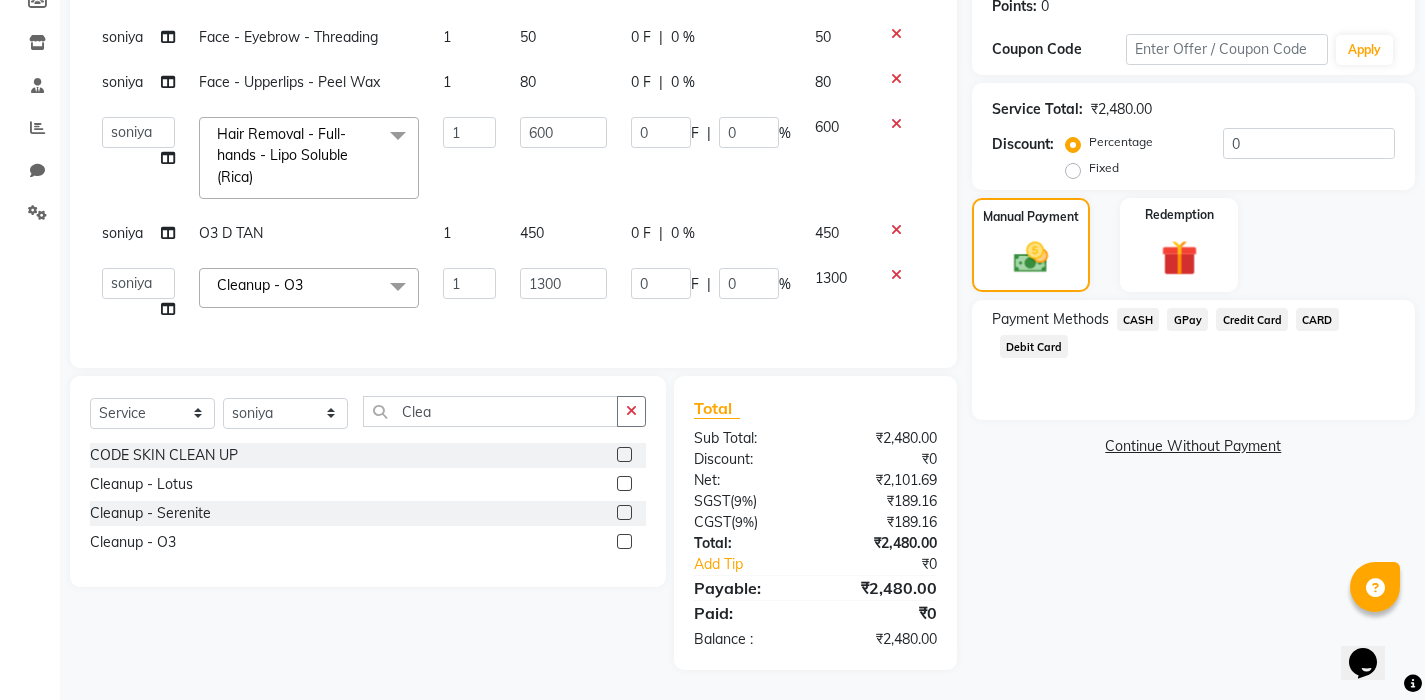 click on "GPay" 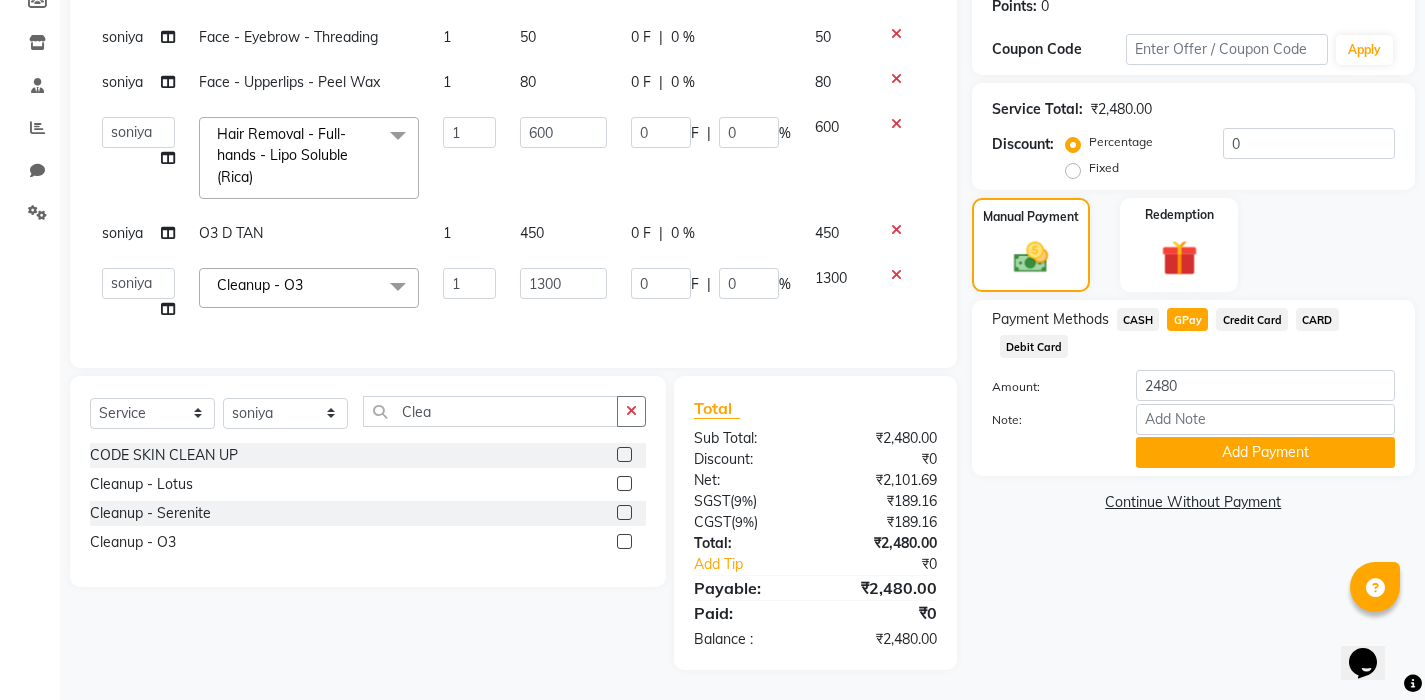 scroll, scrollTop: 350, scrollLeft: 0, axis: vertical 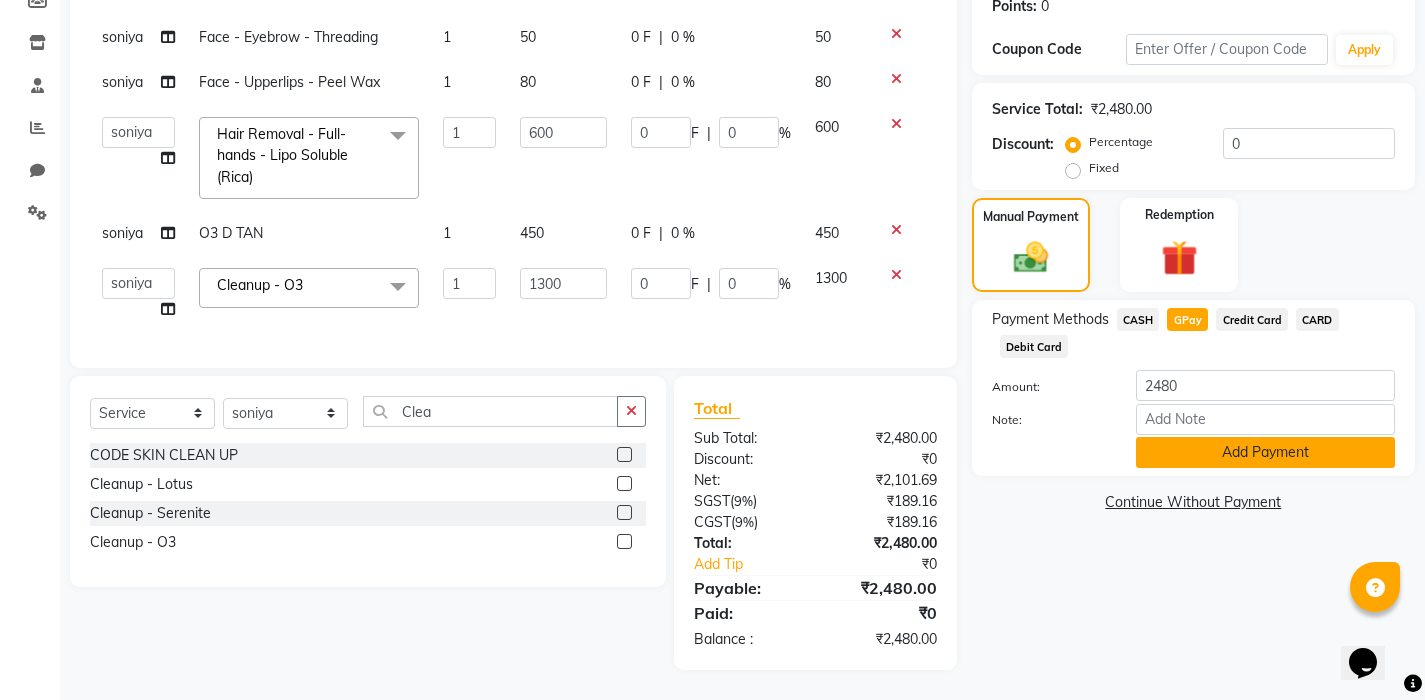 click on "Add Payment" 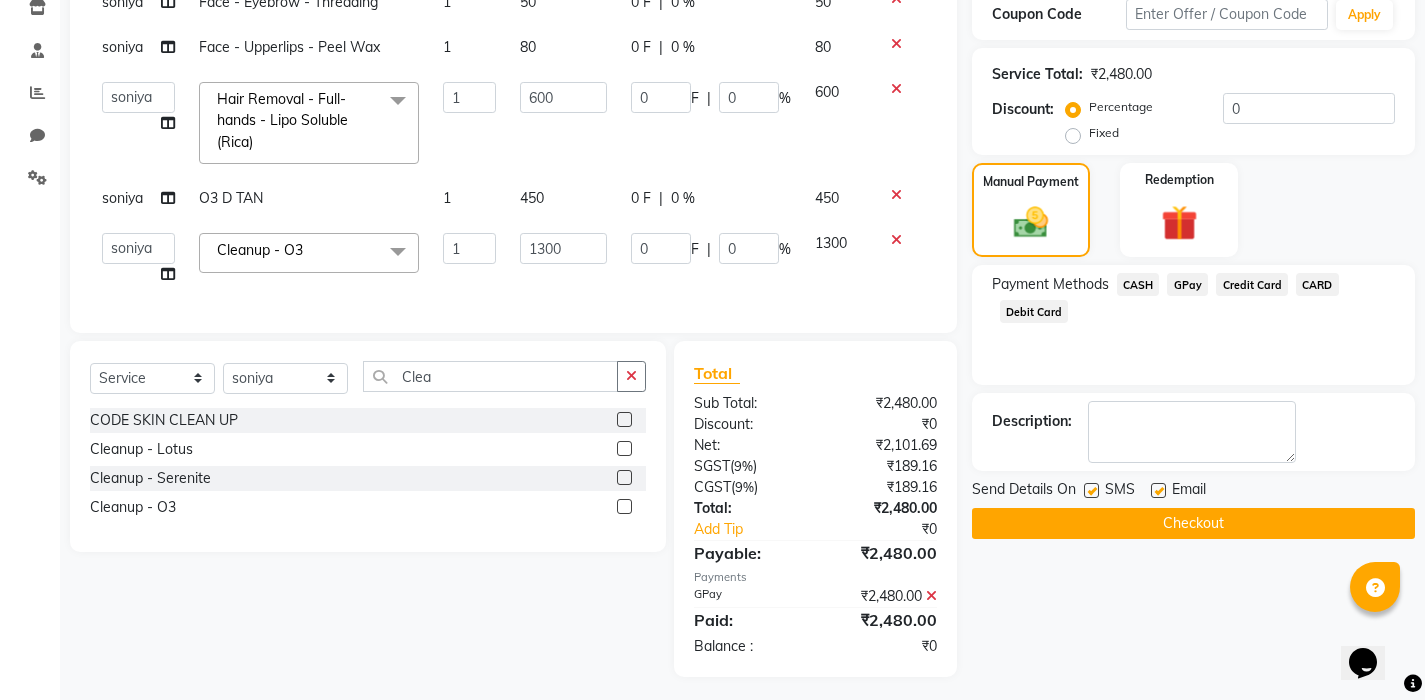 click on "Checkout" 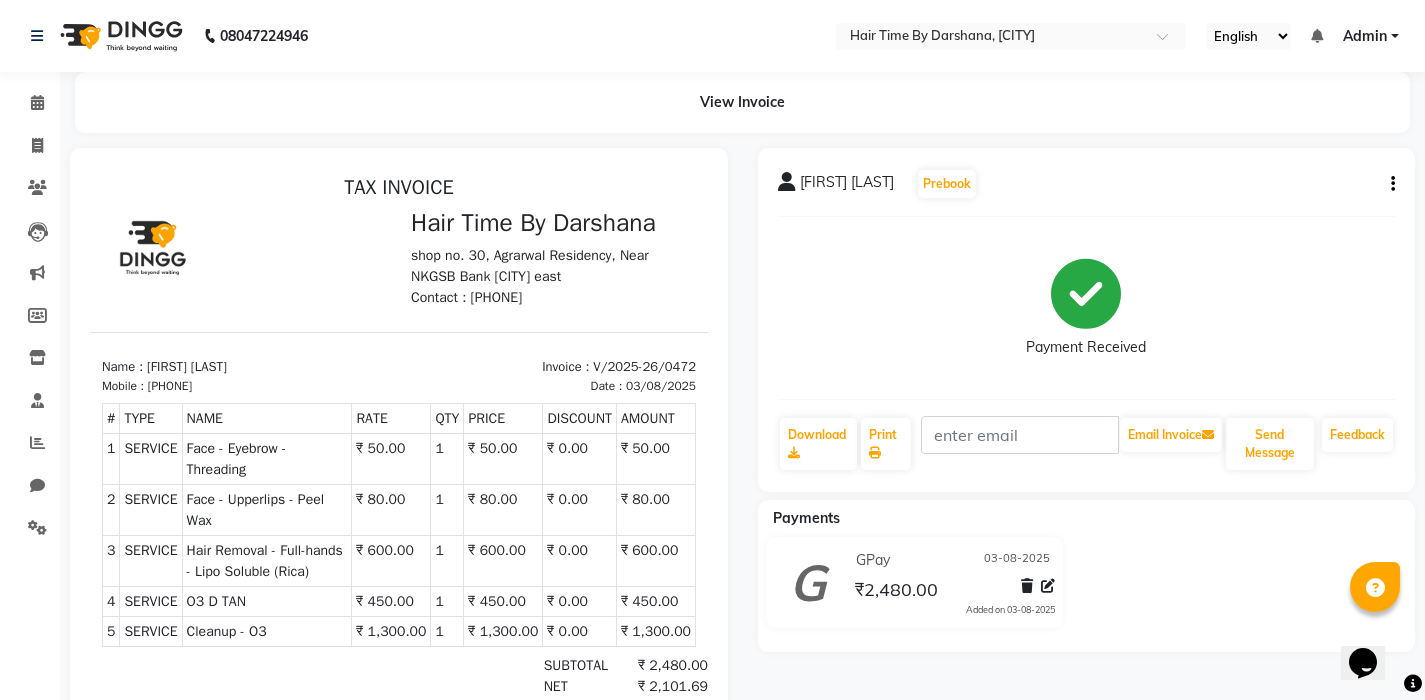 scroll, scrollTop: 0, scrollLeft: 0, axis: both 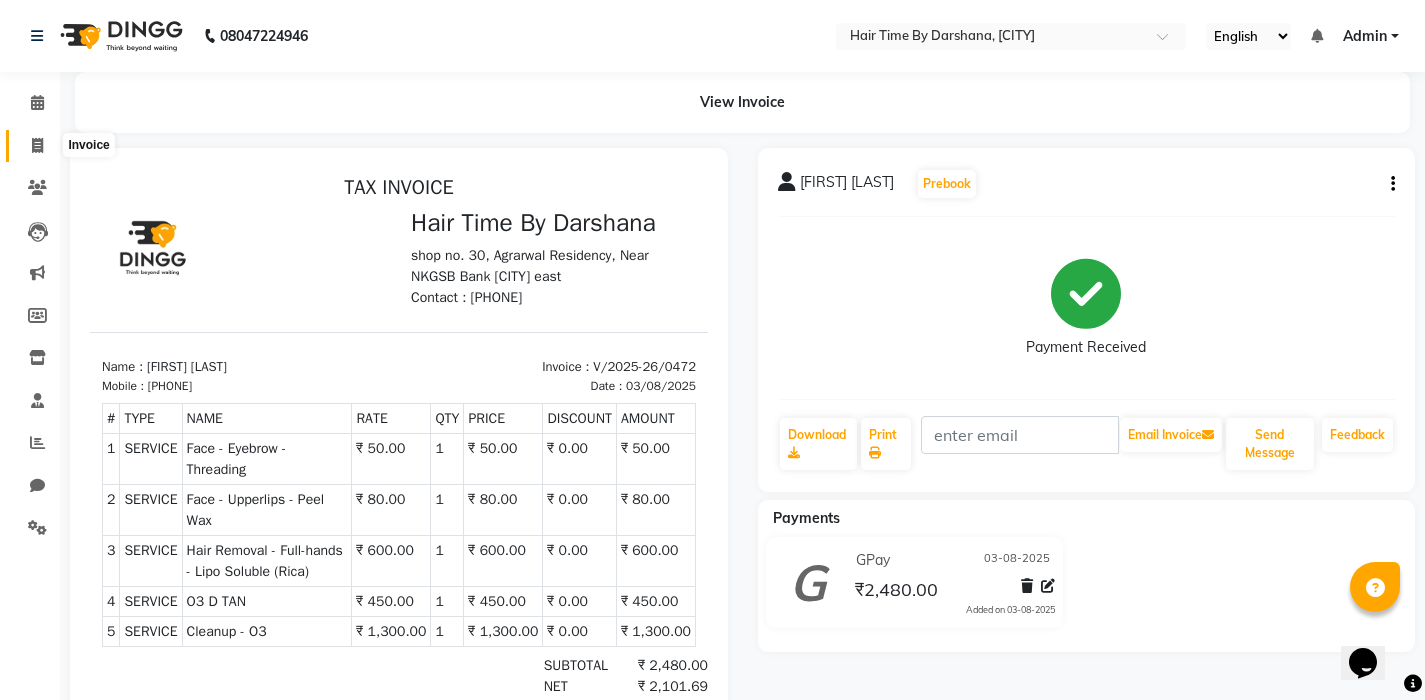 click 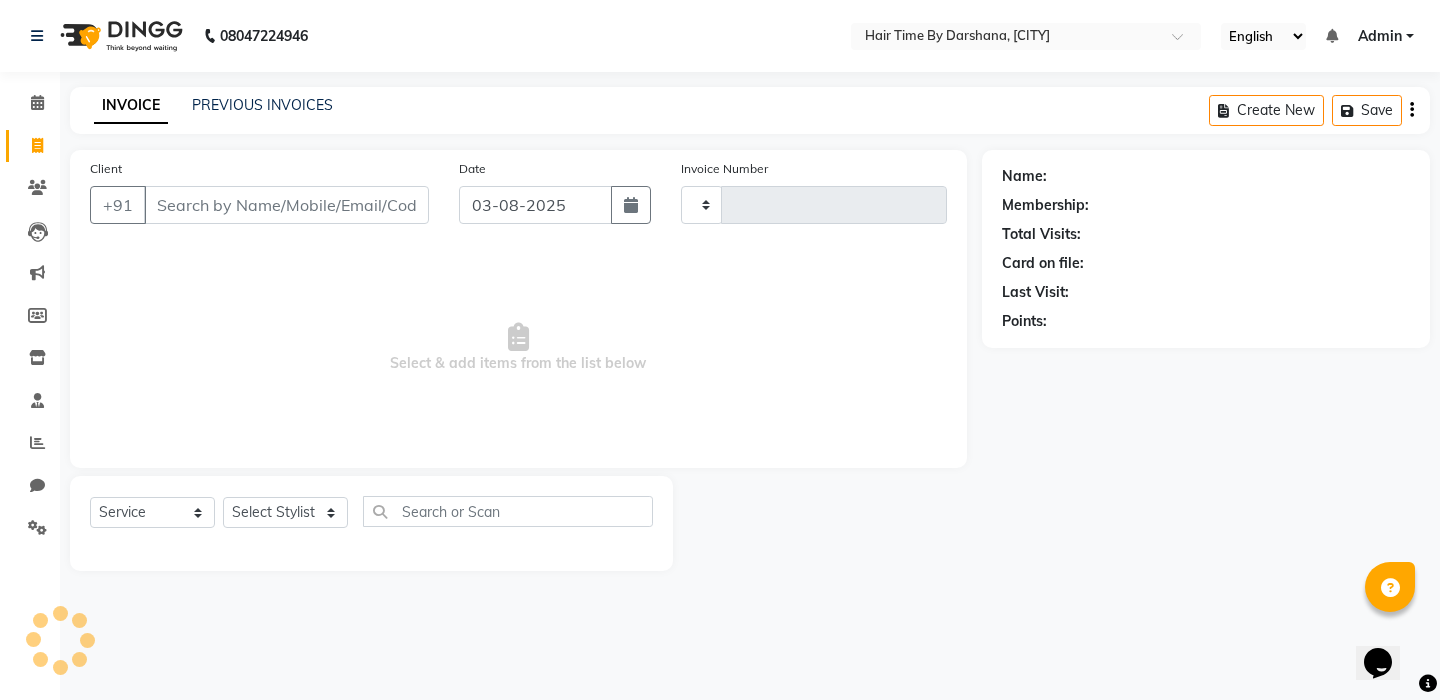 type on "0473" 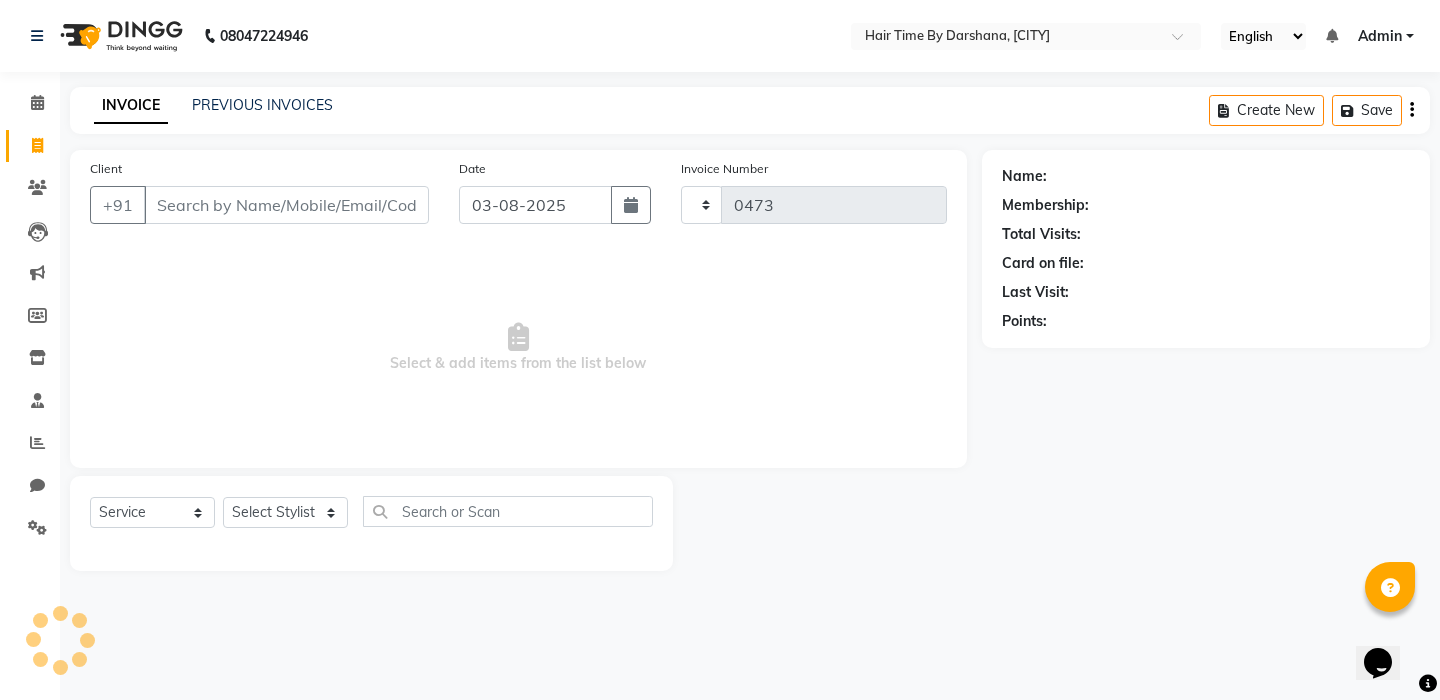 select on "8131" 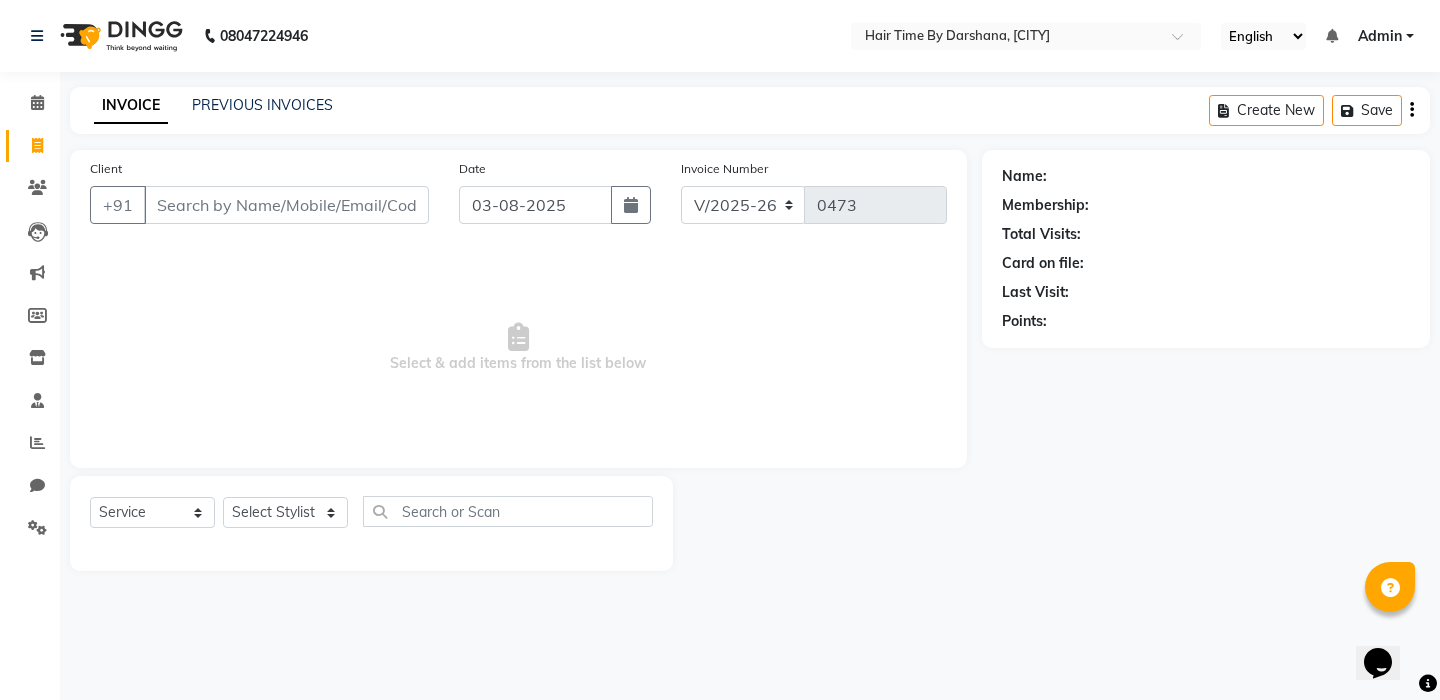 click on "Client" at bounding box center [286, 205] 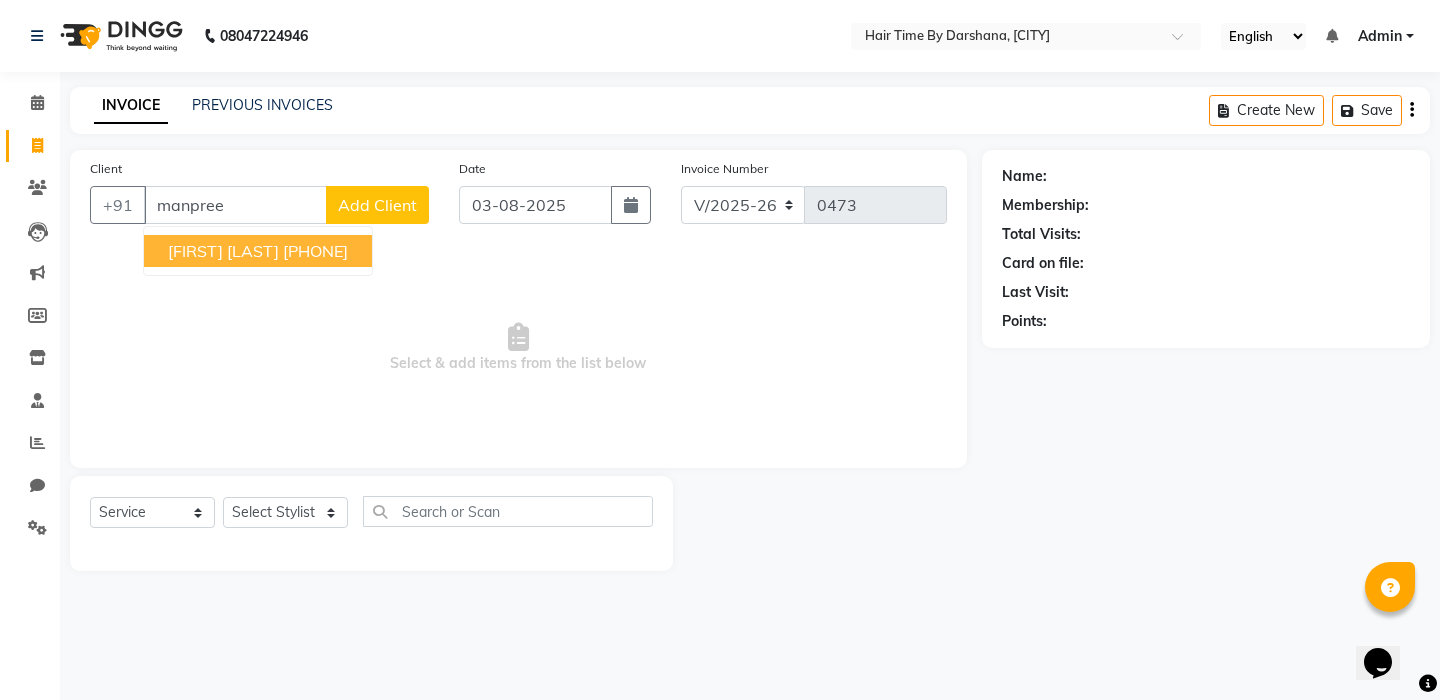 click on "[FIRST] [LAST]" at bounding box center [223, 251] 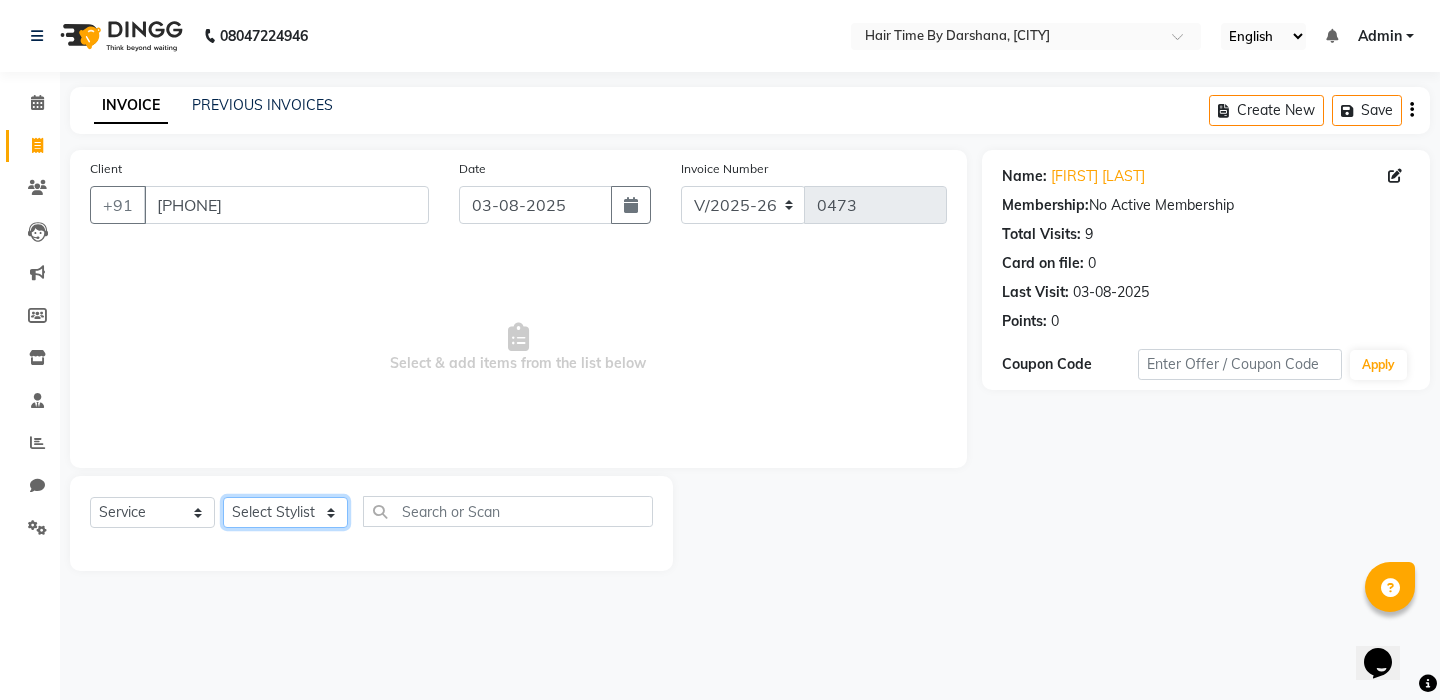 select on "78803" 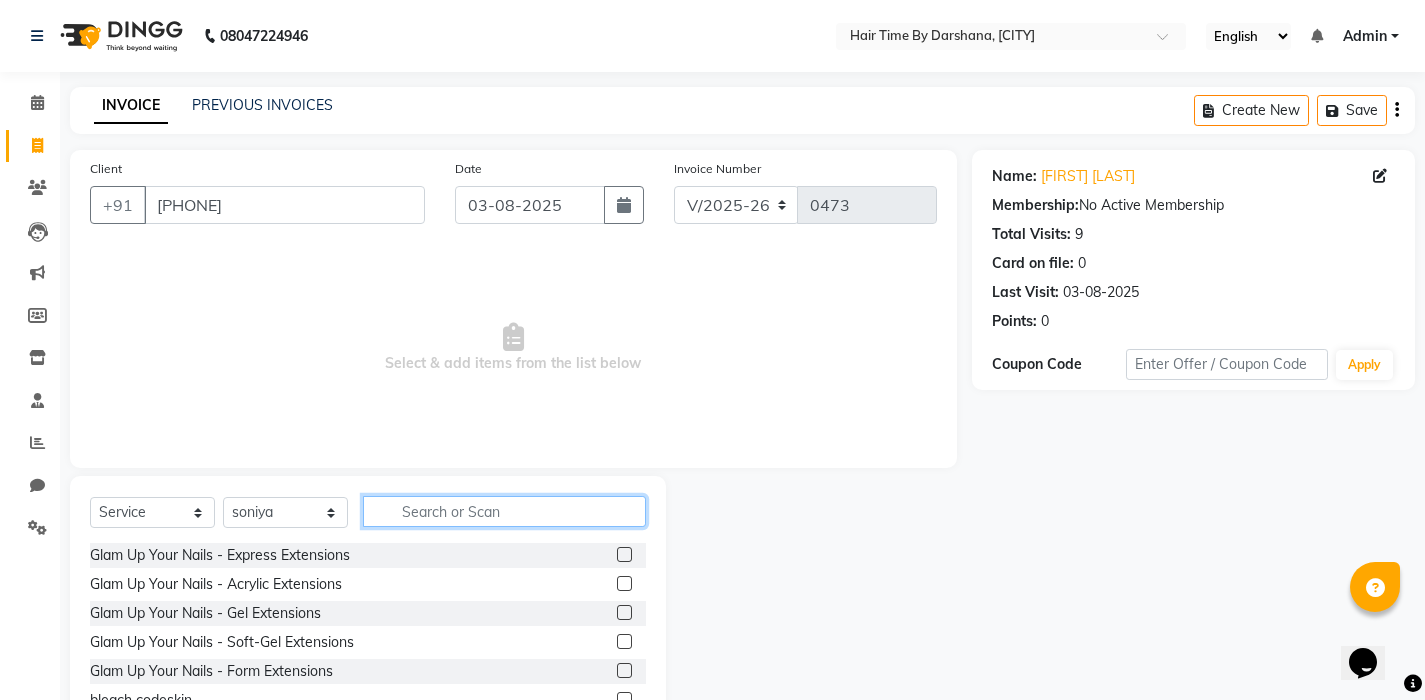 click 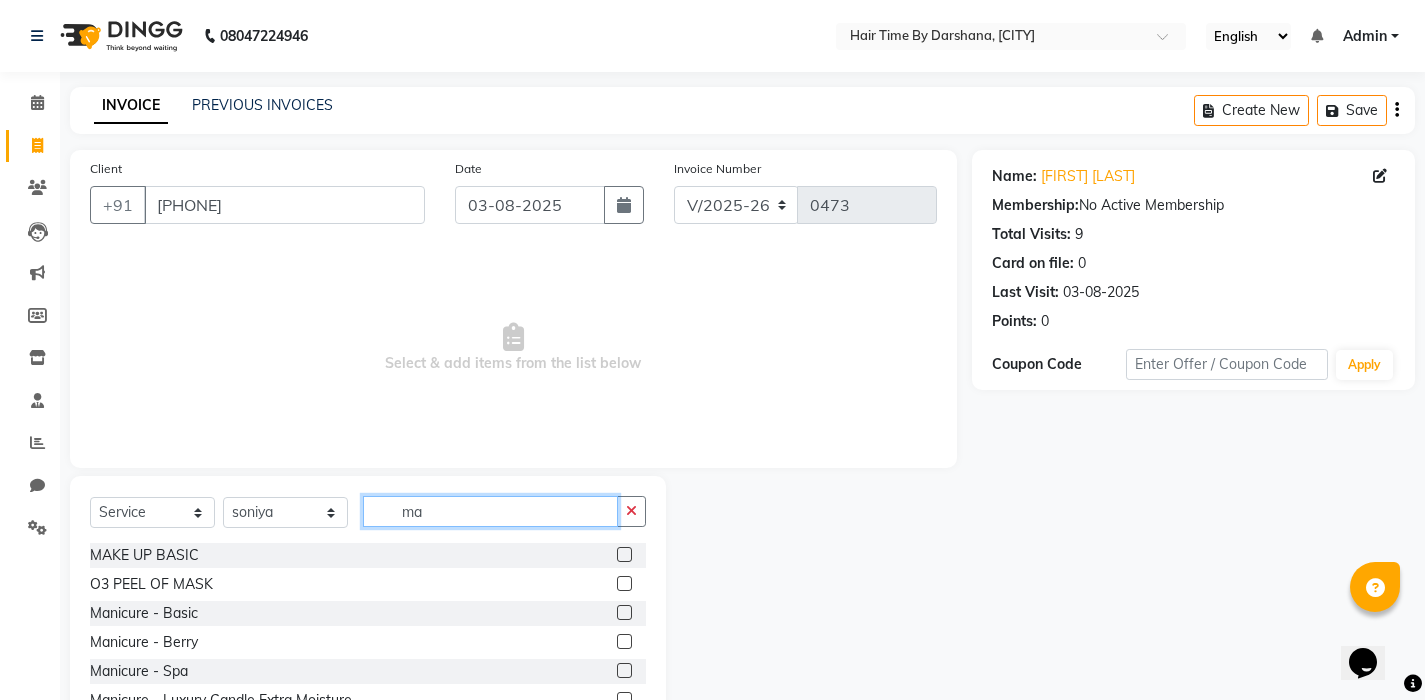 type on "ma" 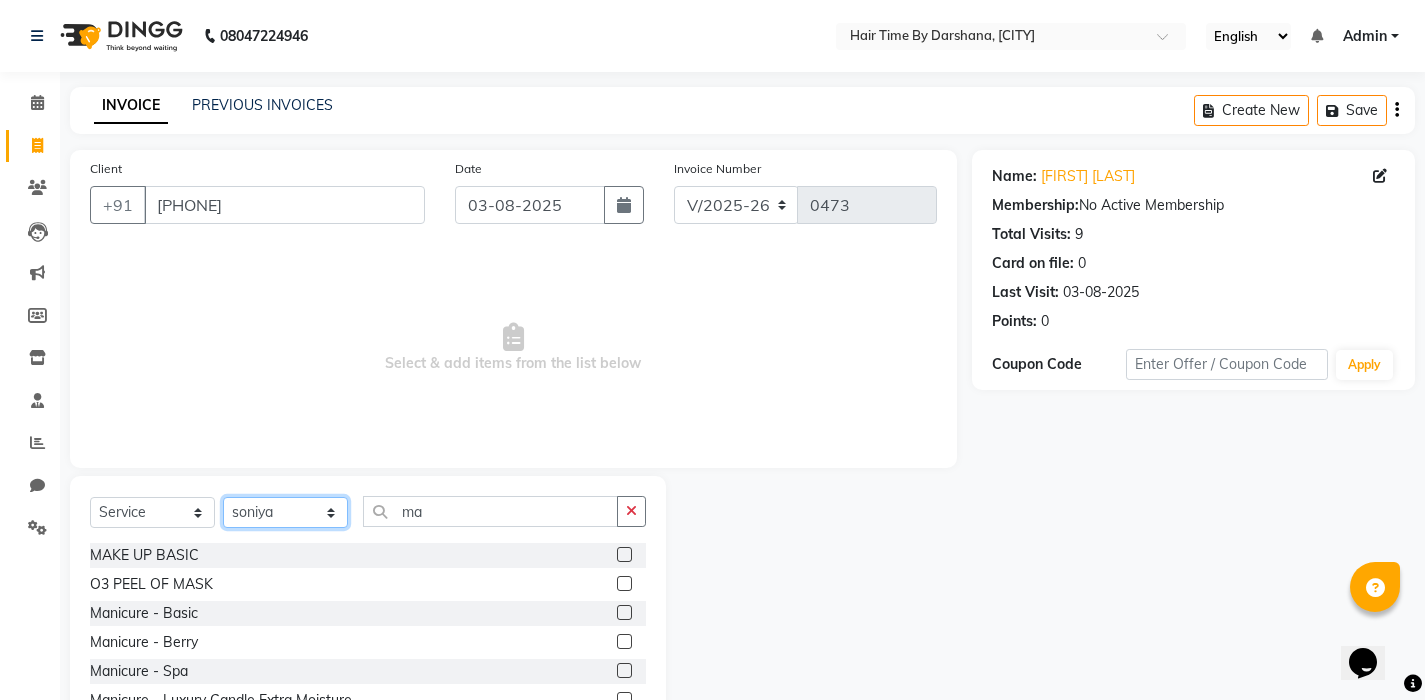 select on "75791" 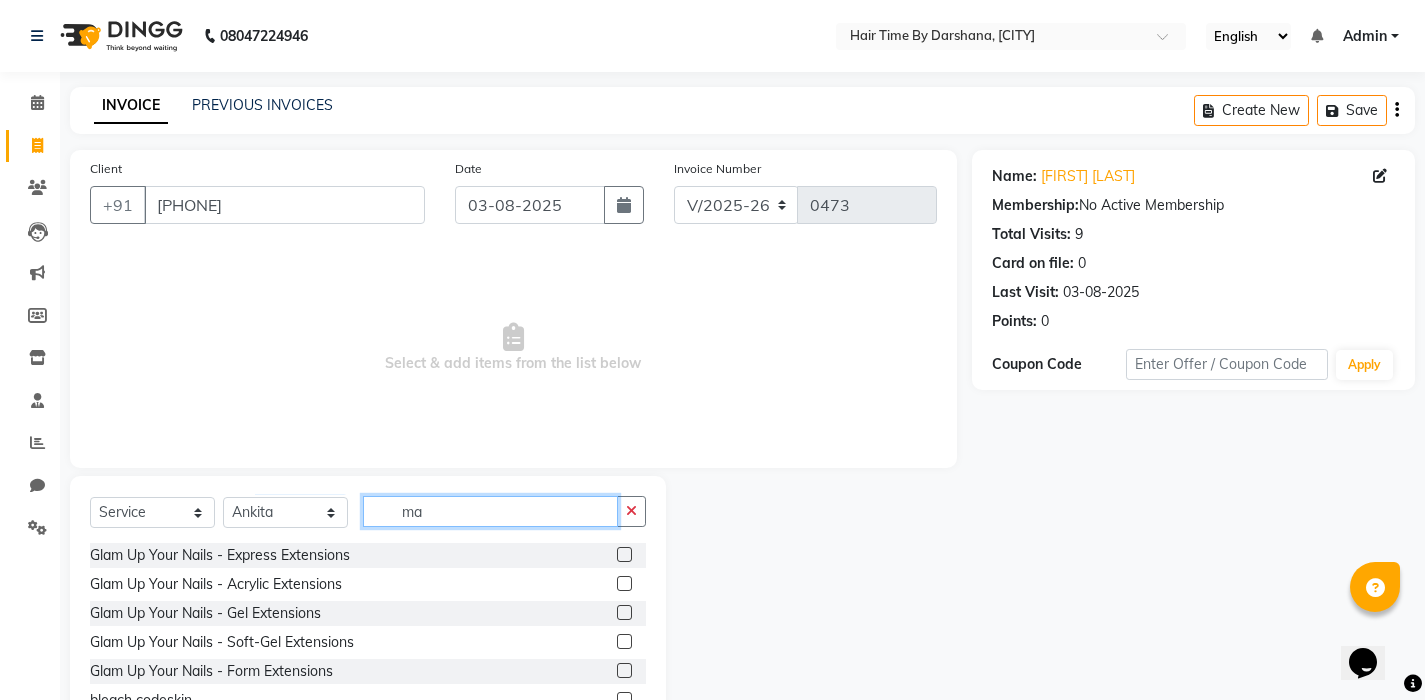 click on "ma" 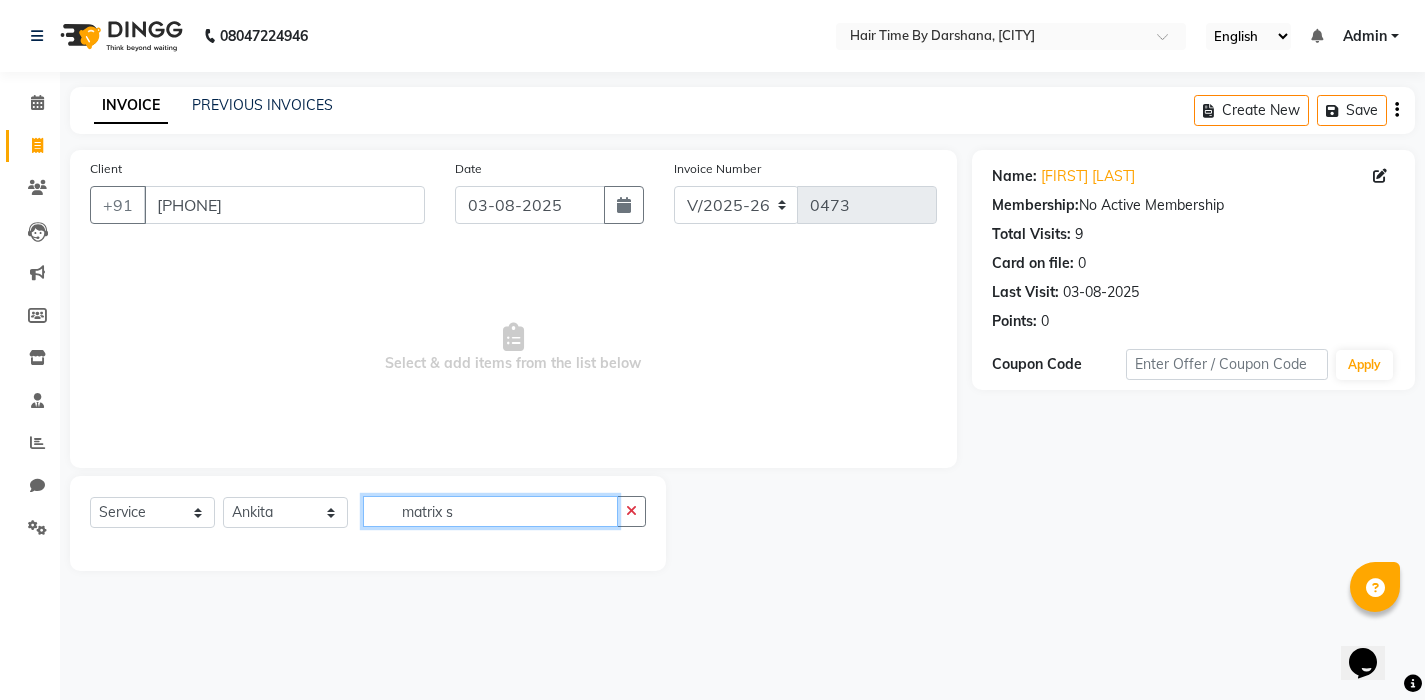 scroll, scrollTop: 0, scrollLeft: 0, axis: both 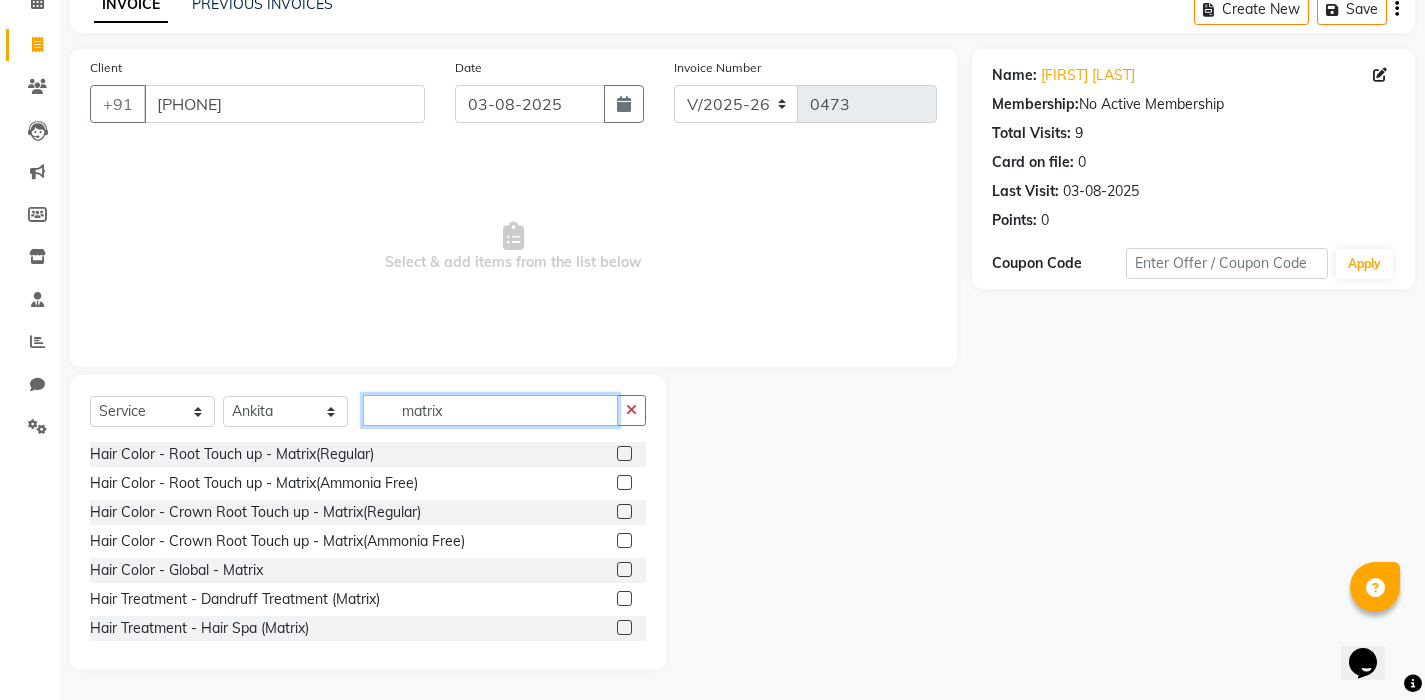 type on "matrix" 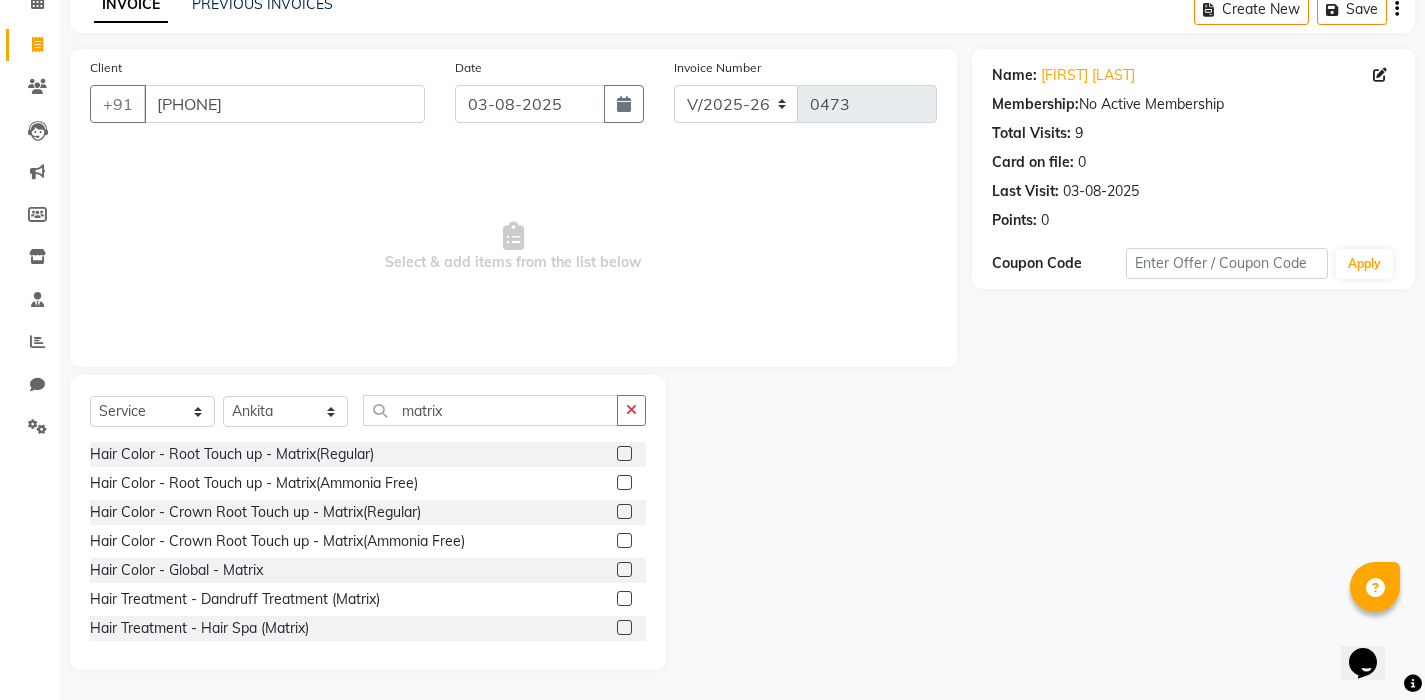 click 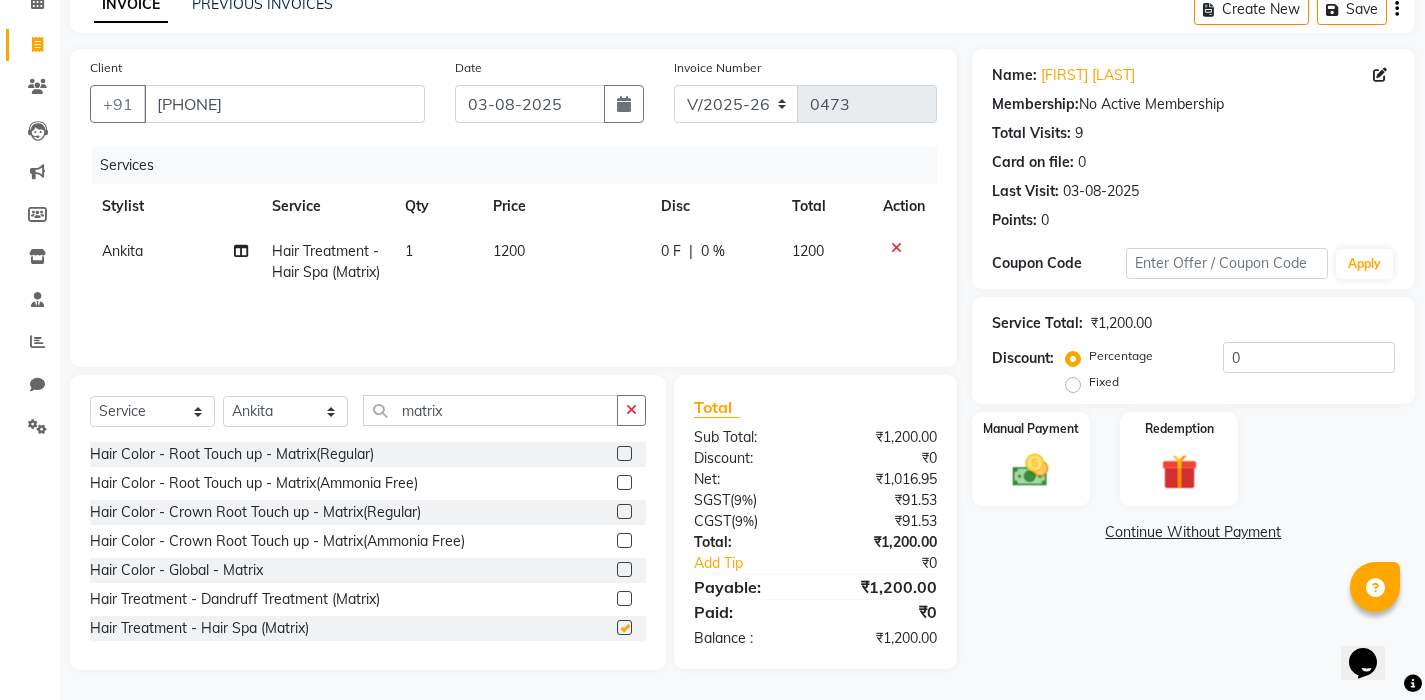 checkbox on "false" 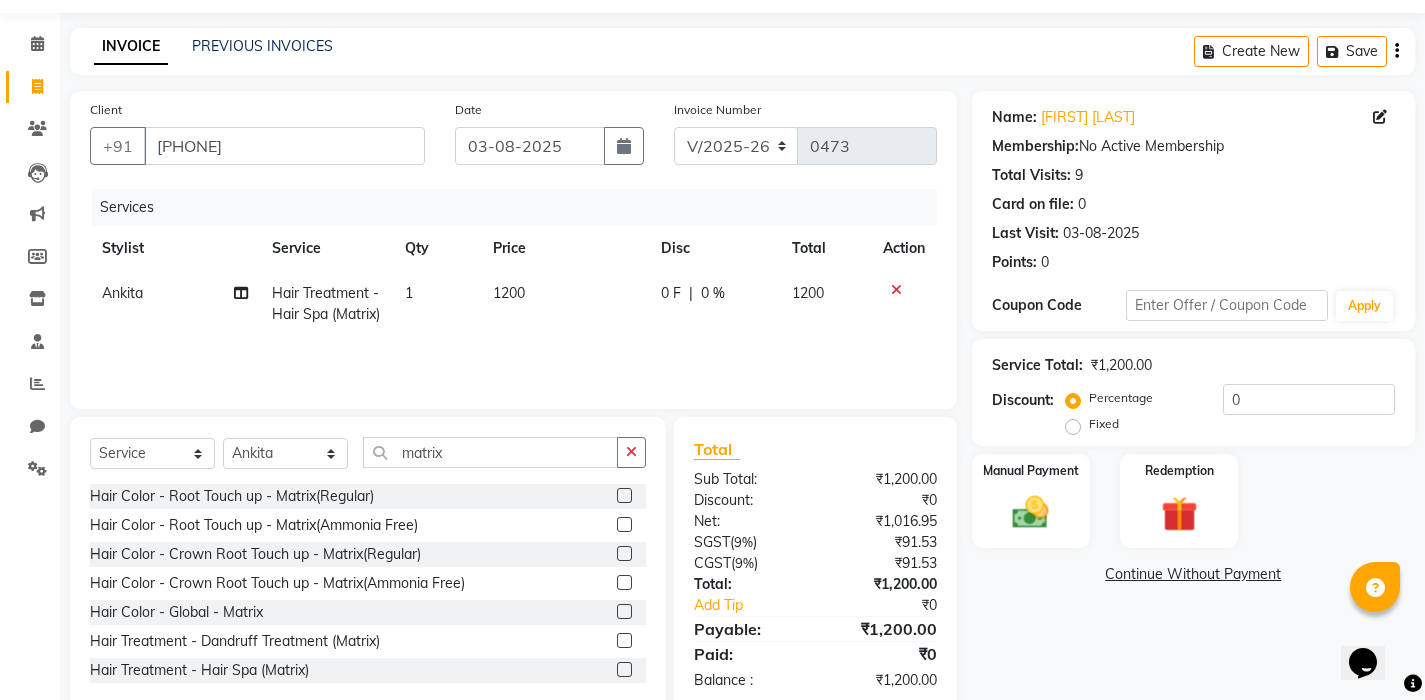 scroll, scrollTop: 58, scrollLeft: 0, axis: vertical 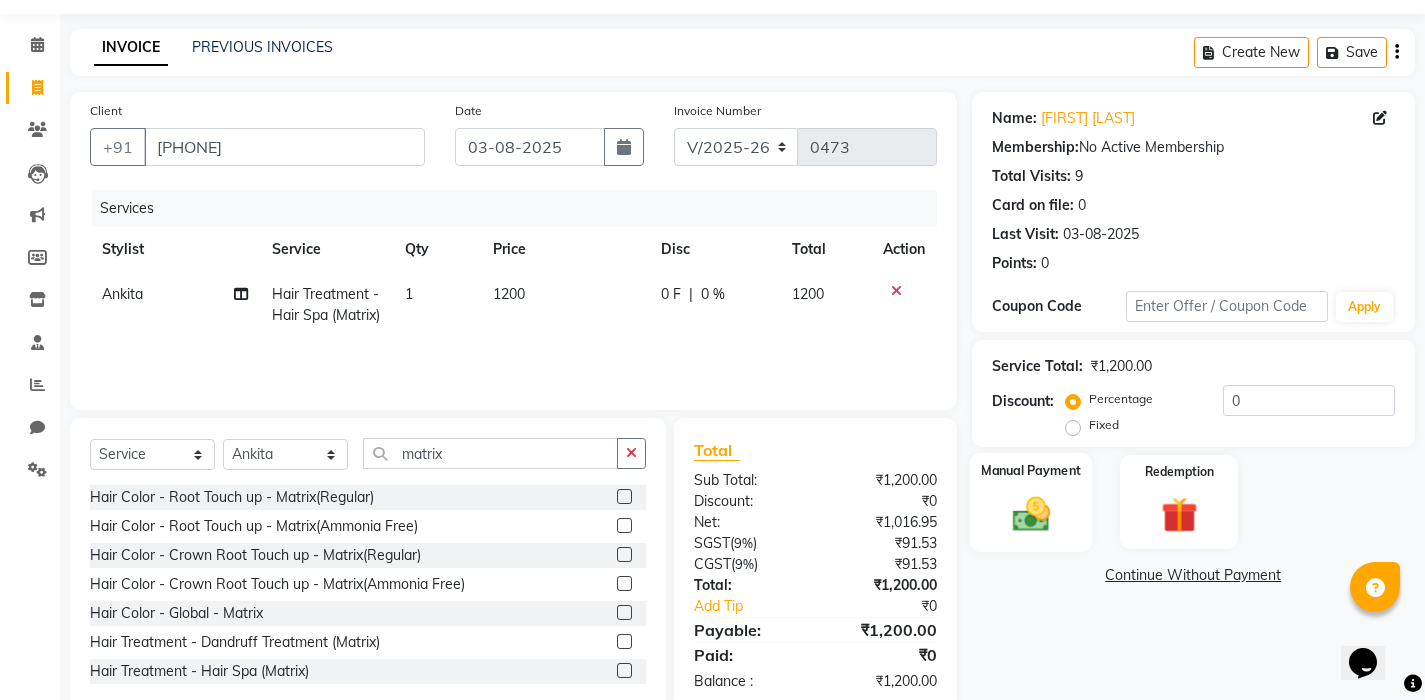 click 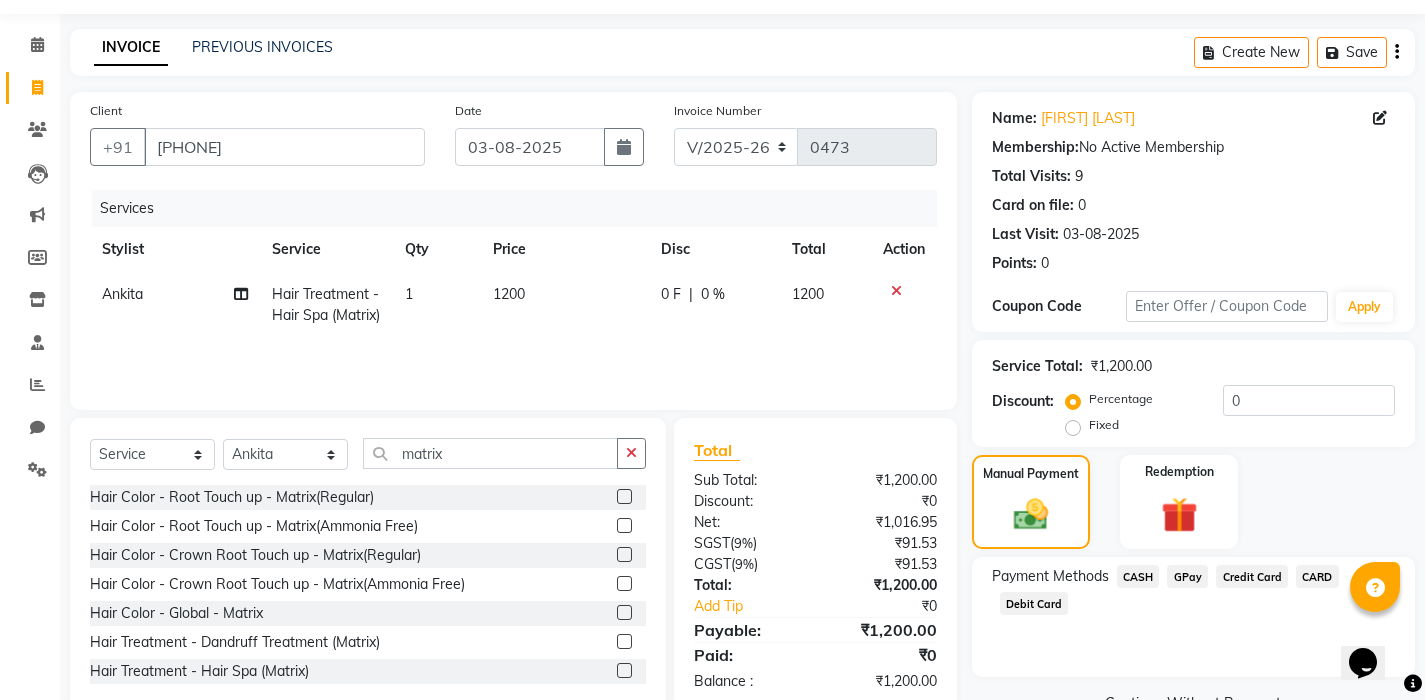 click on "Credit Card" 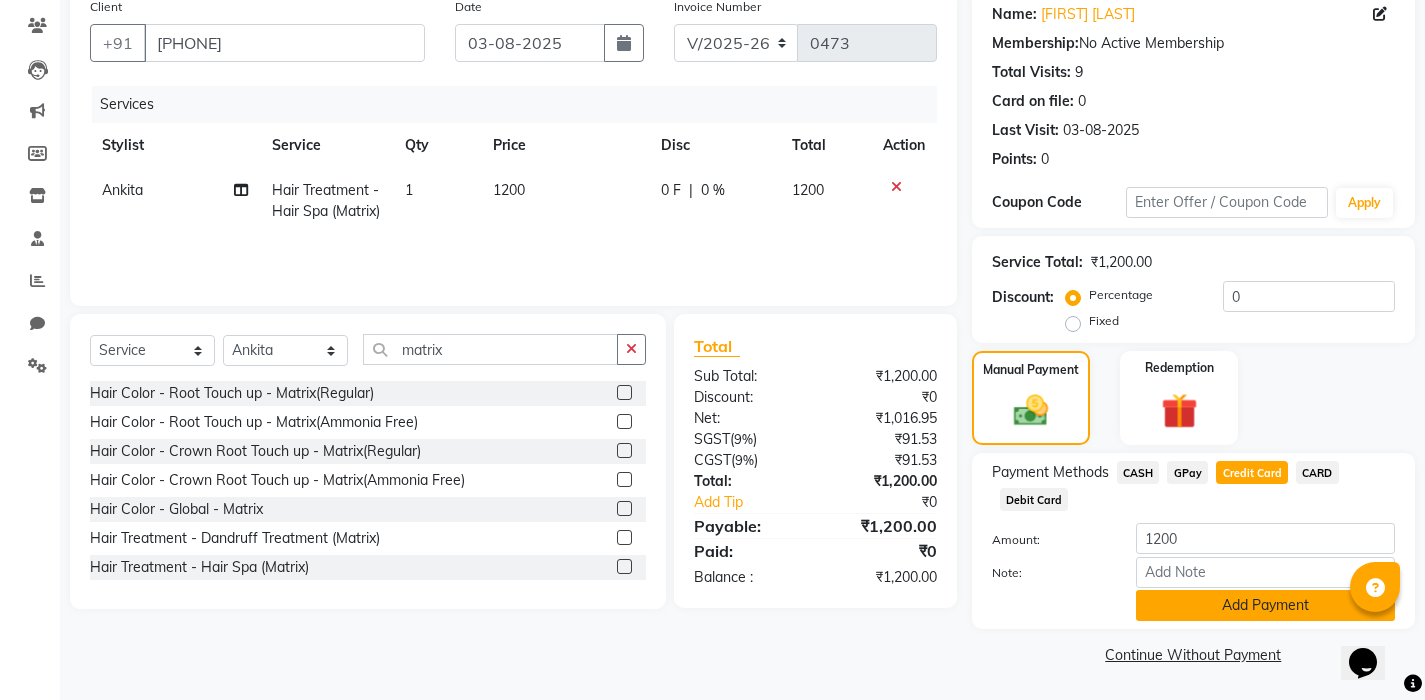 scroll, scrollTop: 161, scrollLeft: 0, axis: vertical 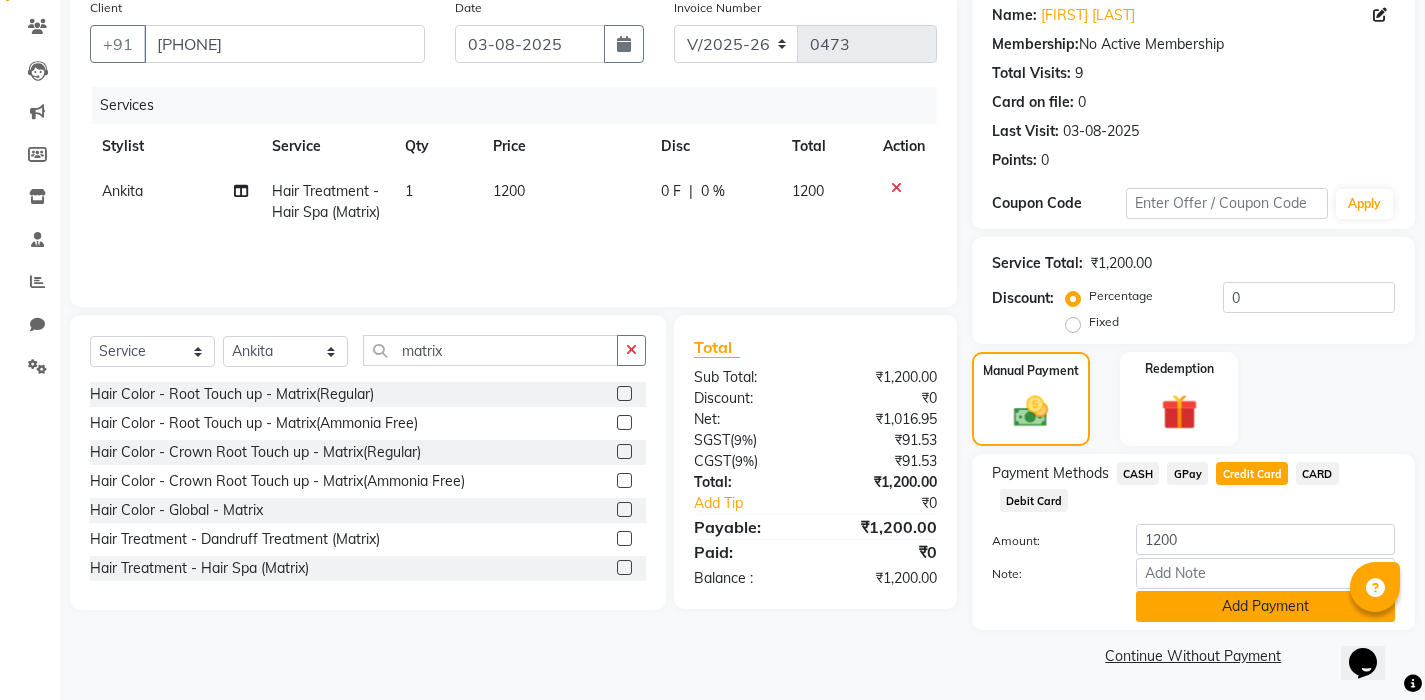 click on "Add Payment" 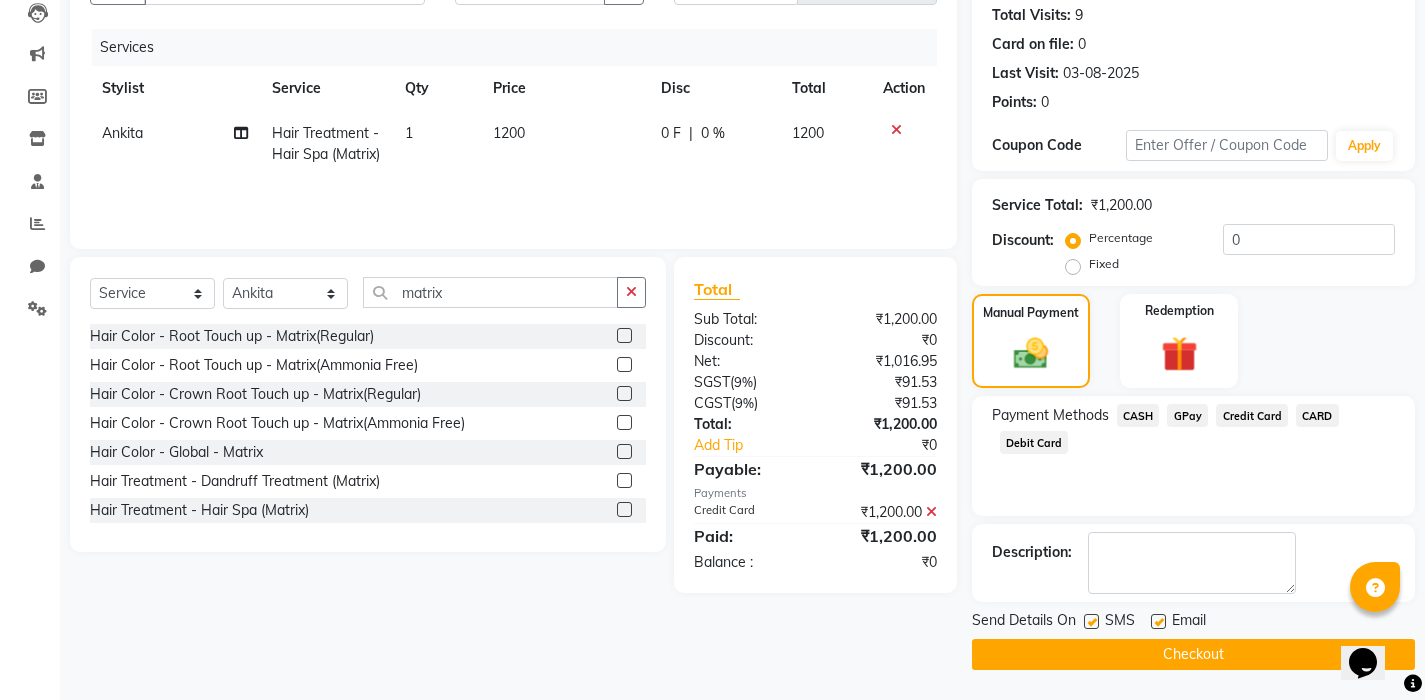 scroll, scrollTop: 219, scrollLeft: 0, axis: vertical 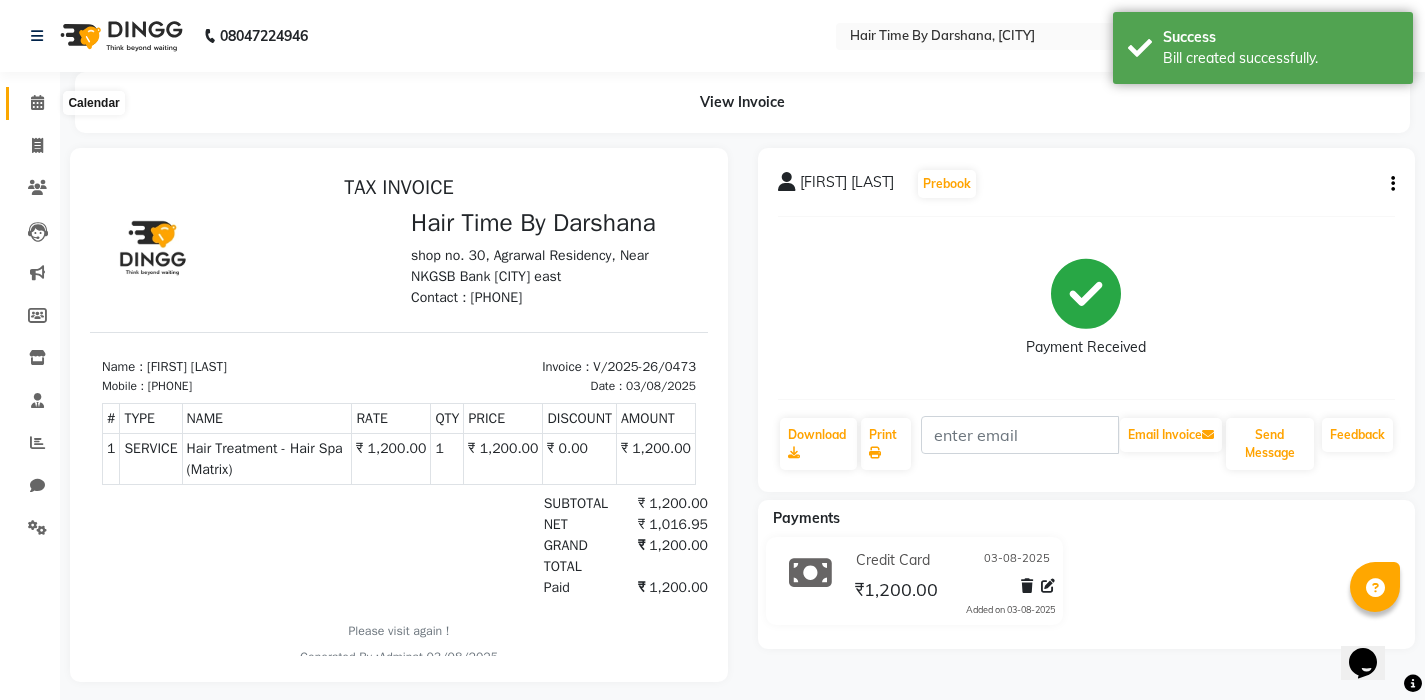 click 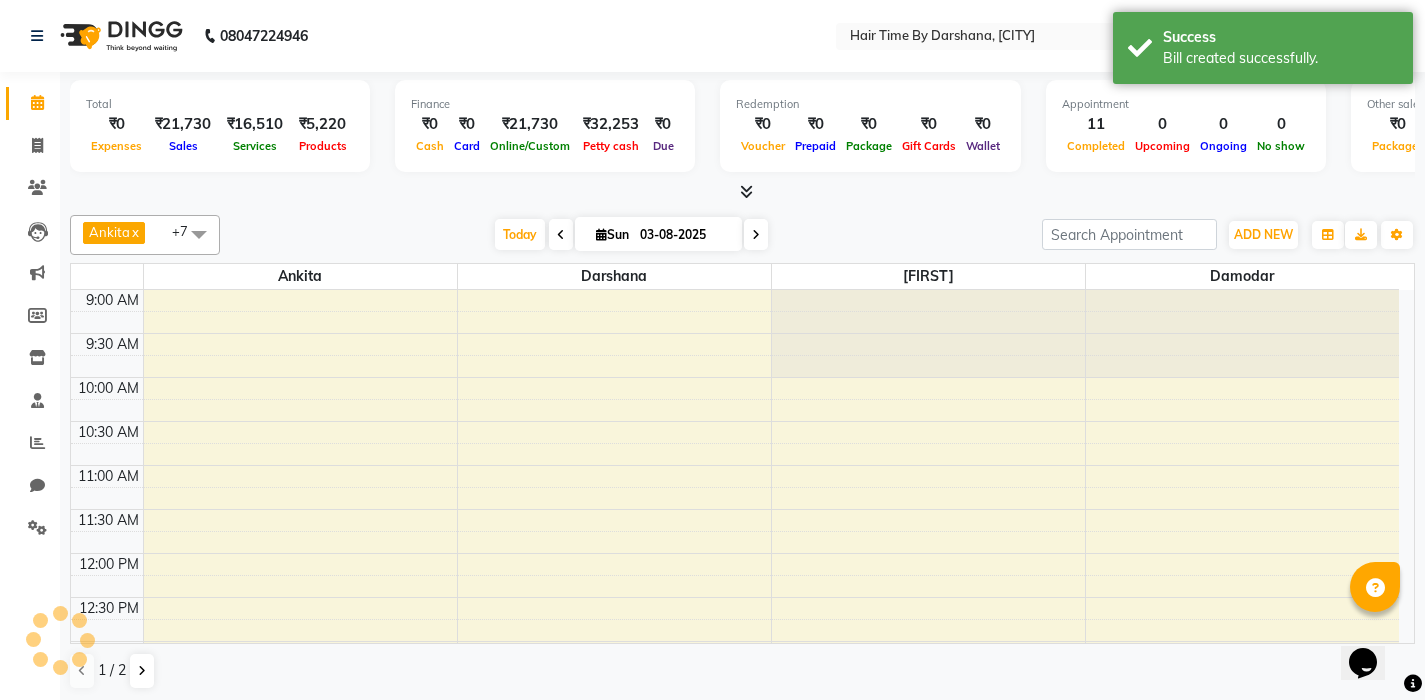scroll, scrollTop: 841, scrollLeft: 0, axis: vertical 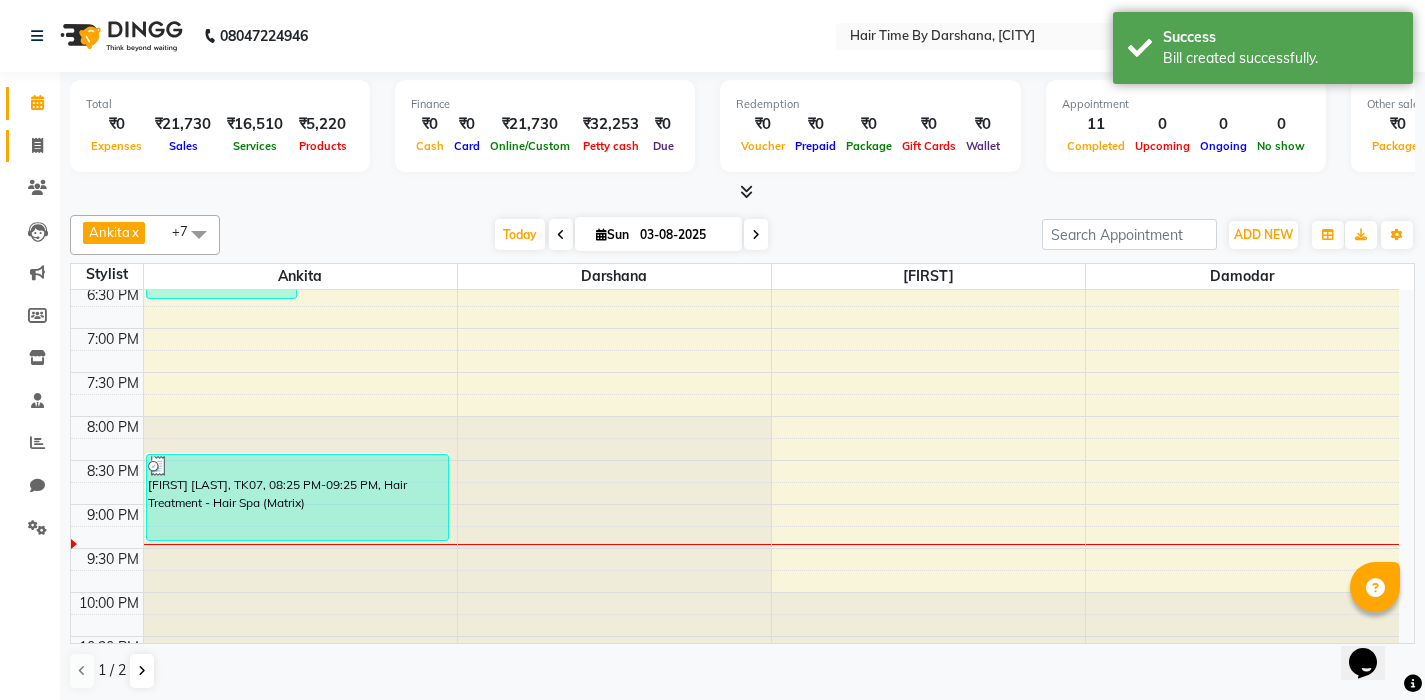 click 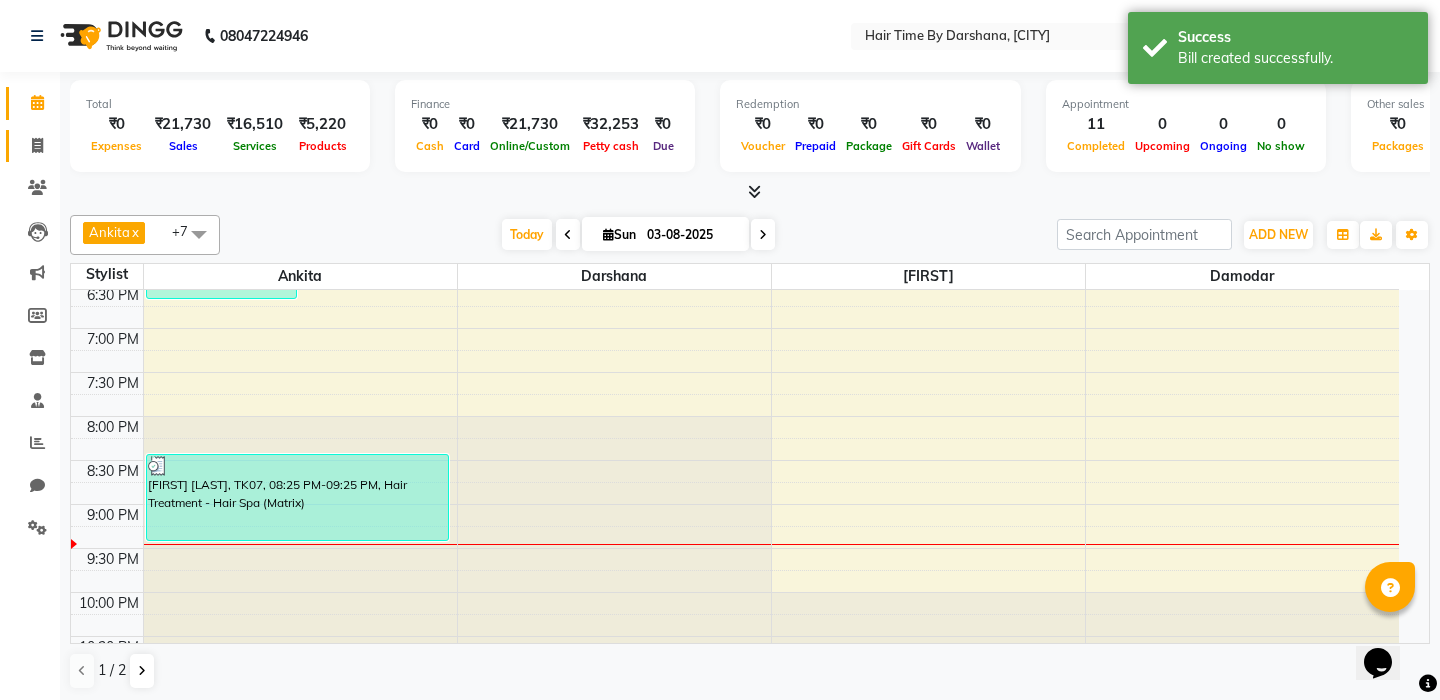 select on "8131" 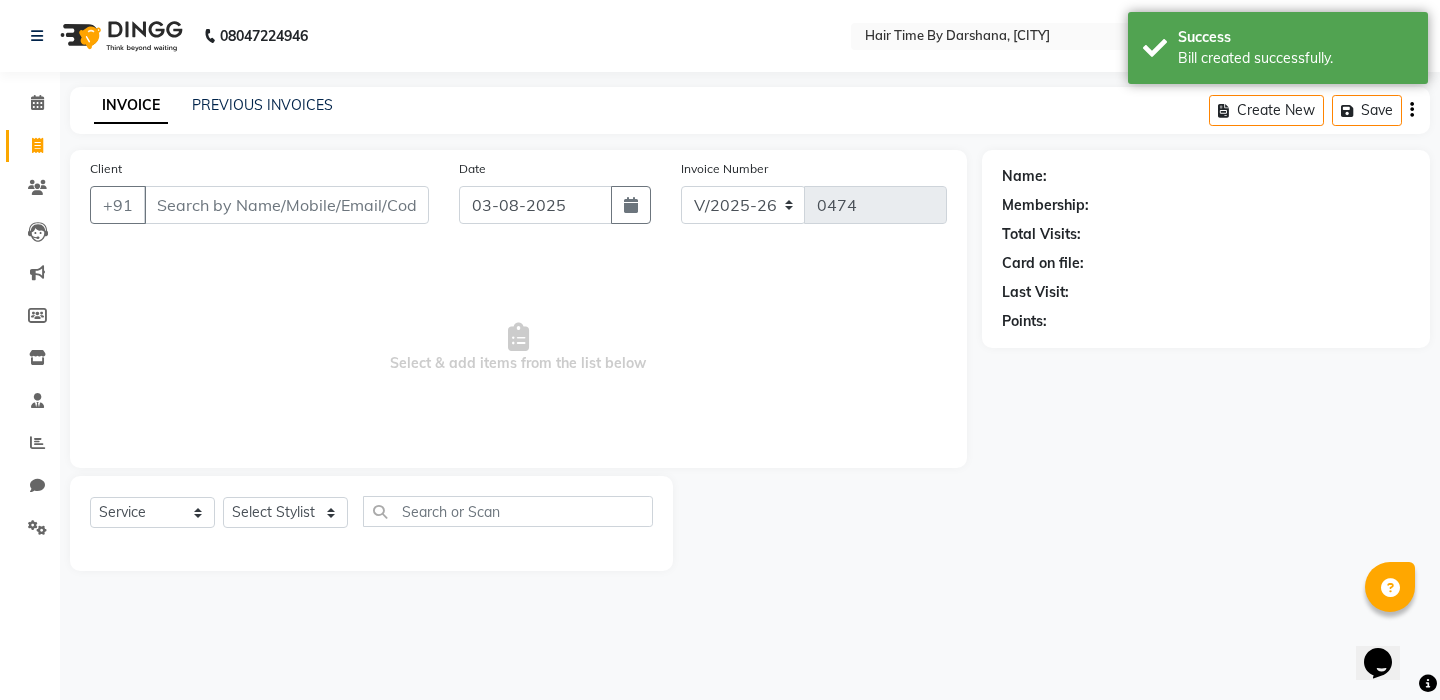 click on "Client" at bounding box center (286, 205) 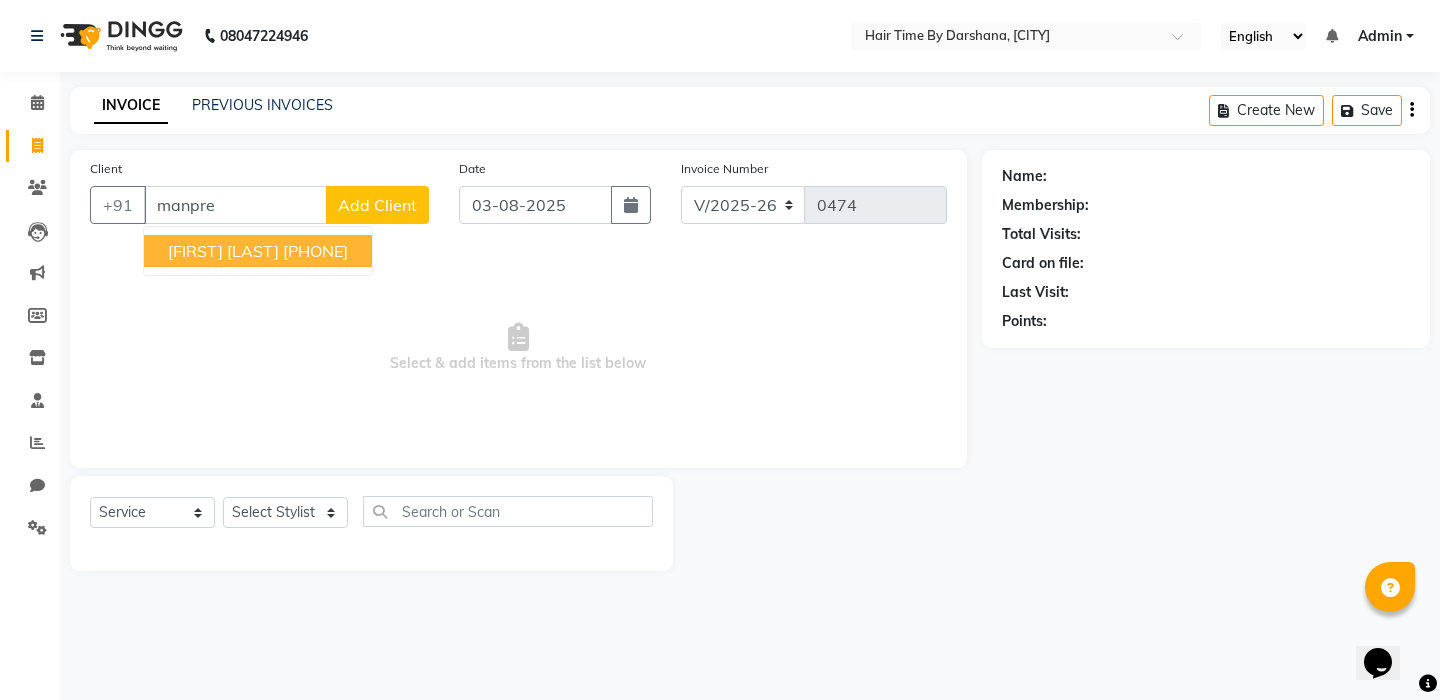 click on "[PHONE]" at bounding box center (315, 251) 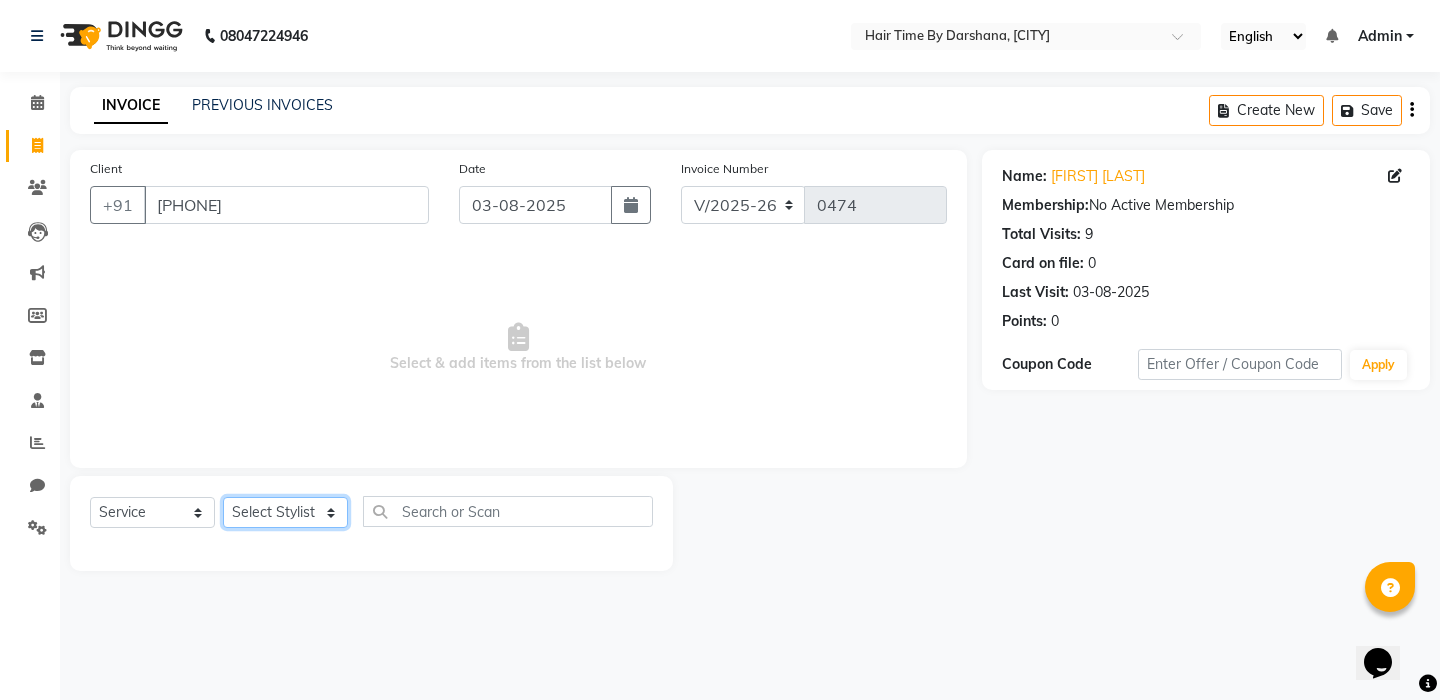 select on "78803" 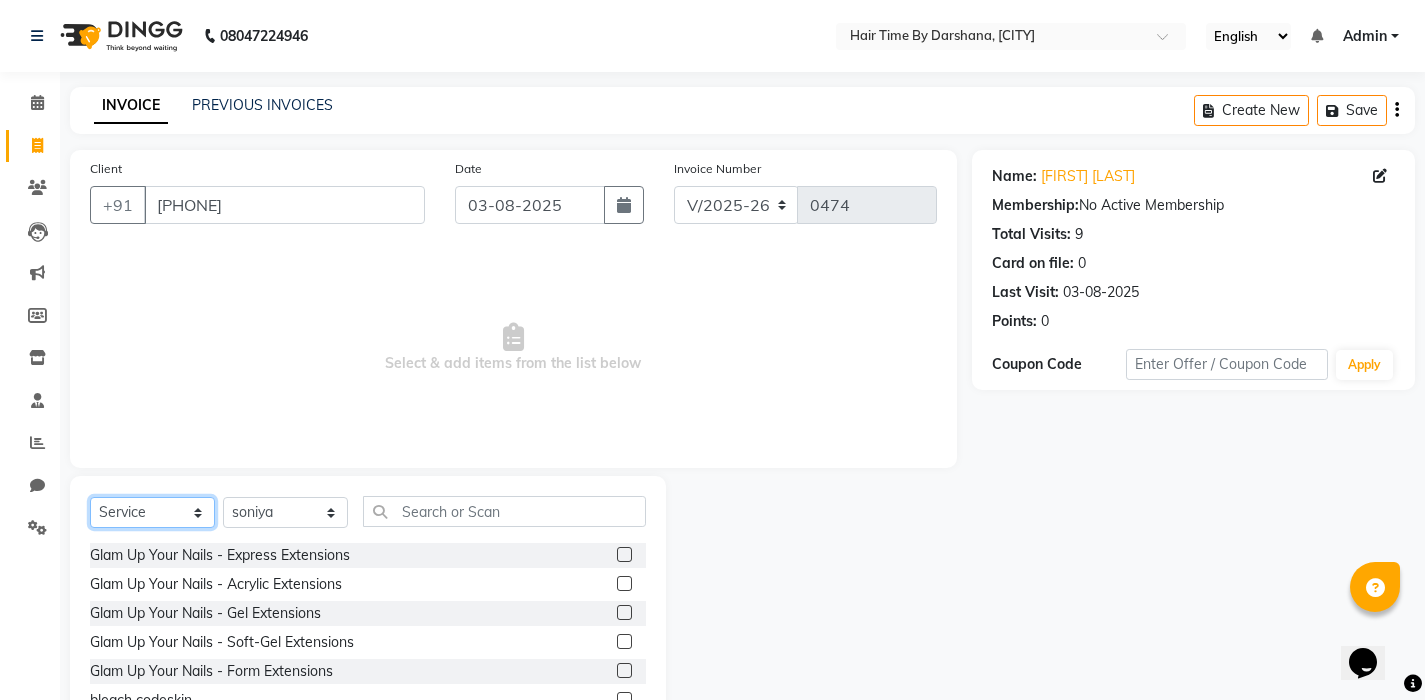 select on "product" 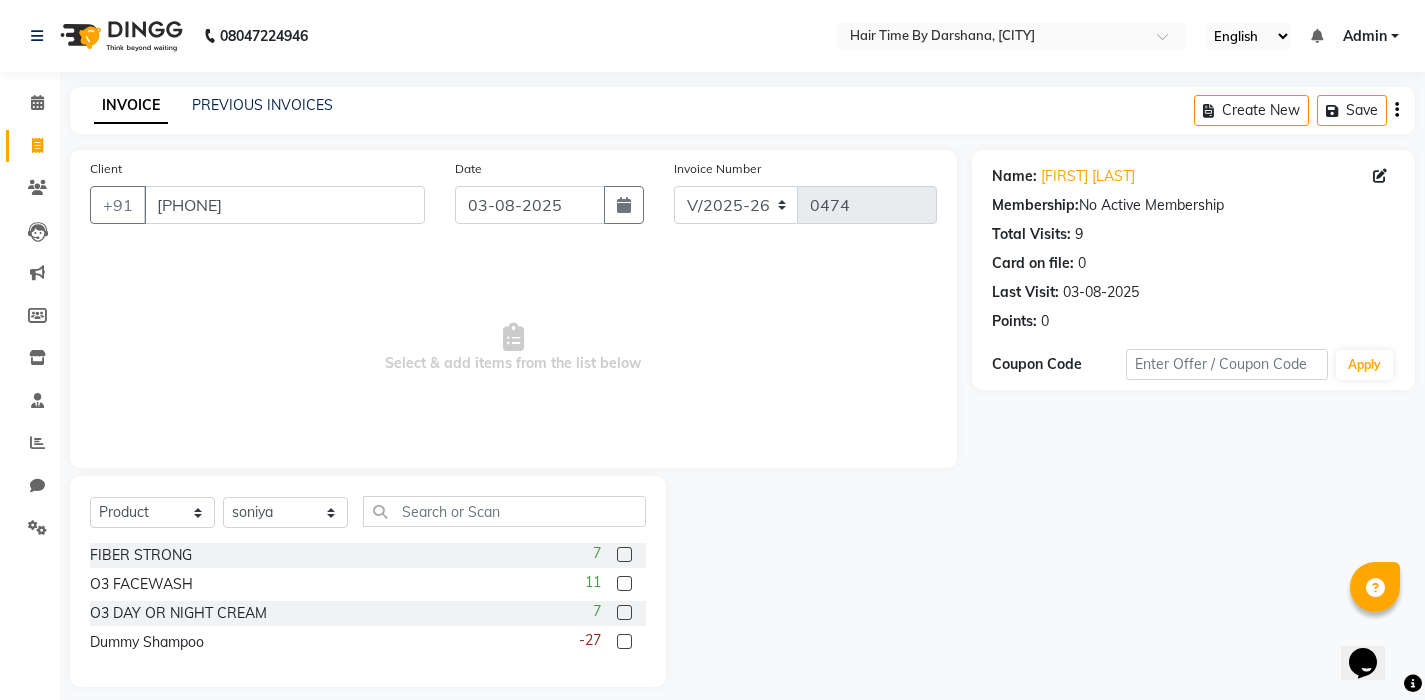 click 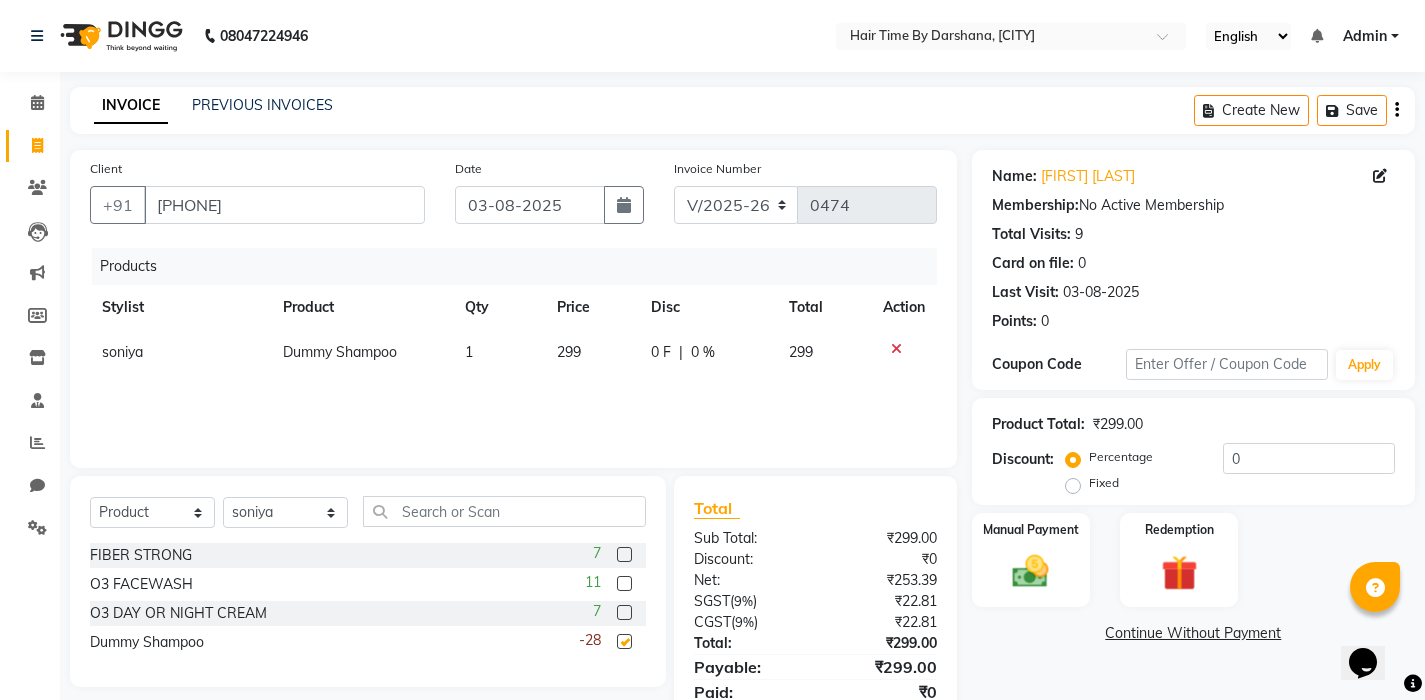 checkbox on "false" 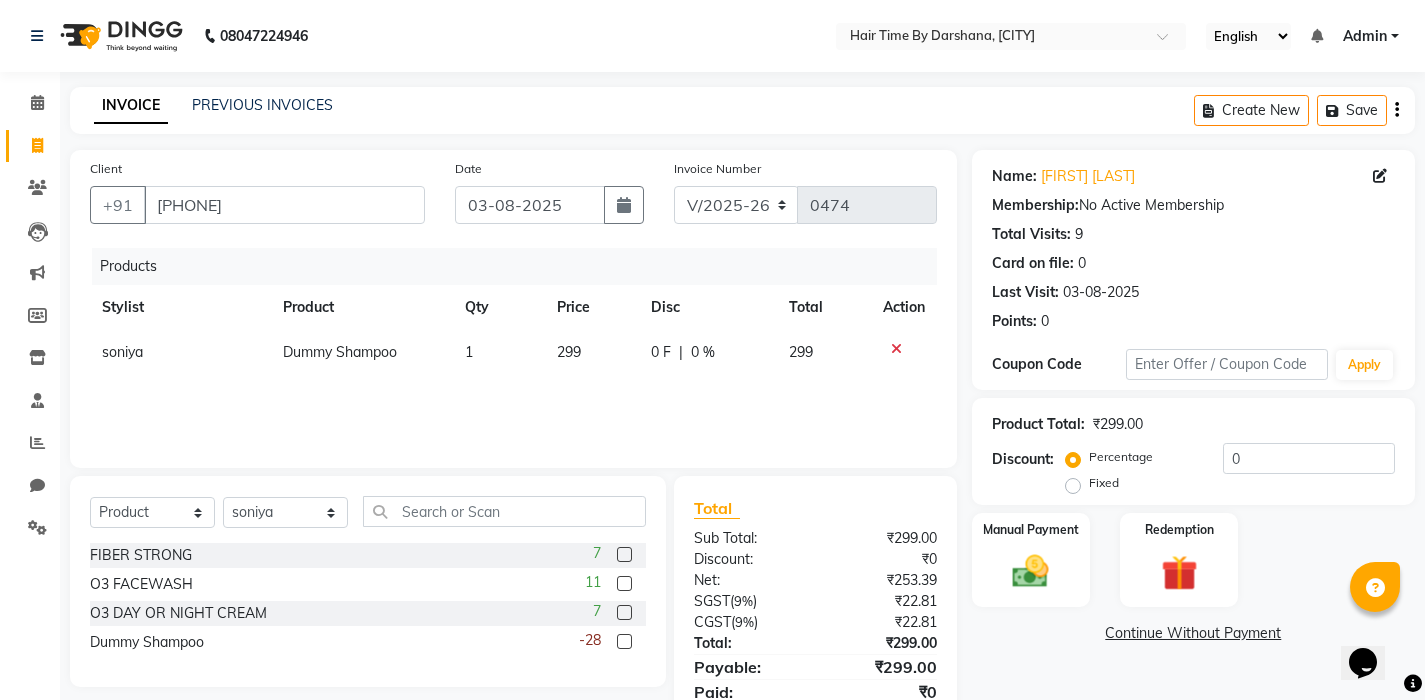 click on "299" 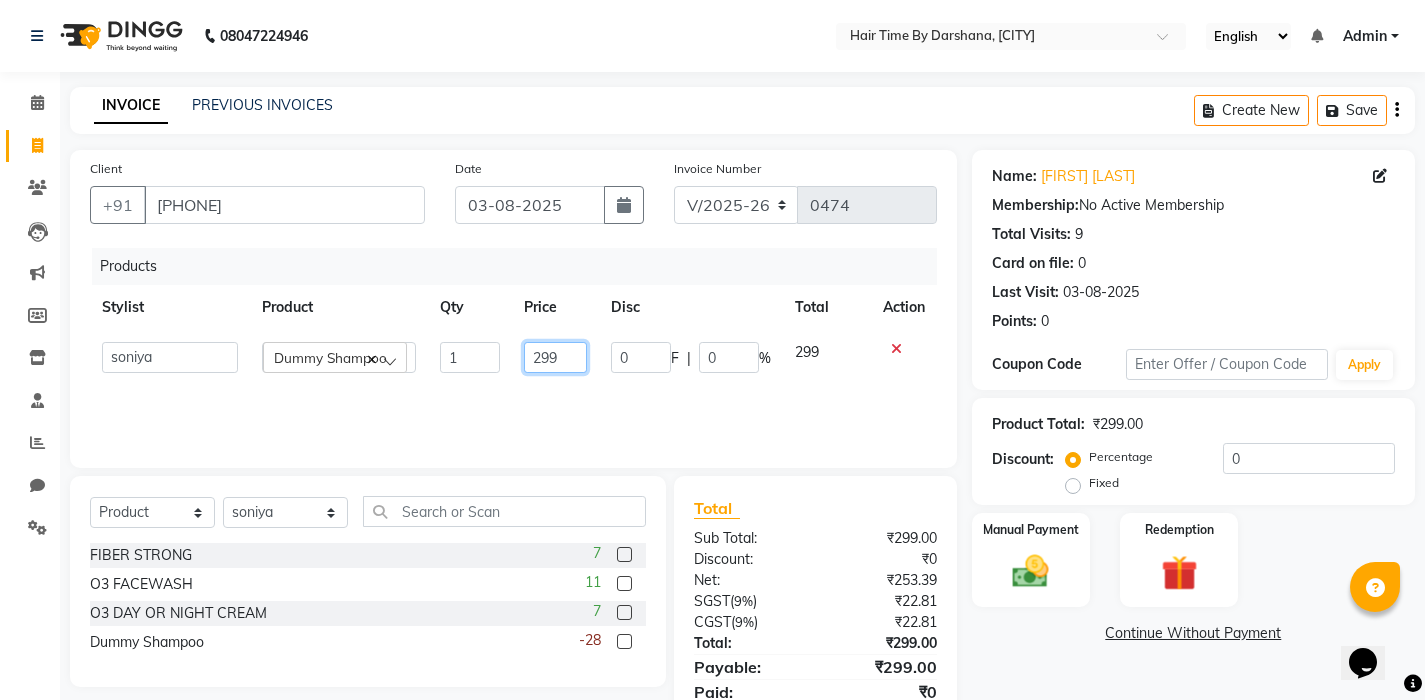 click on "299" 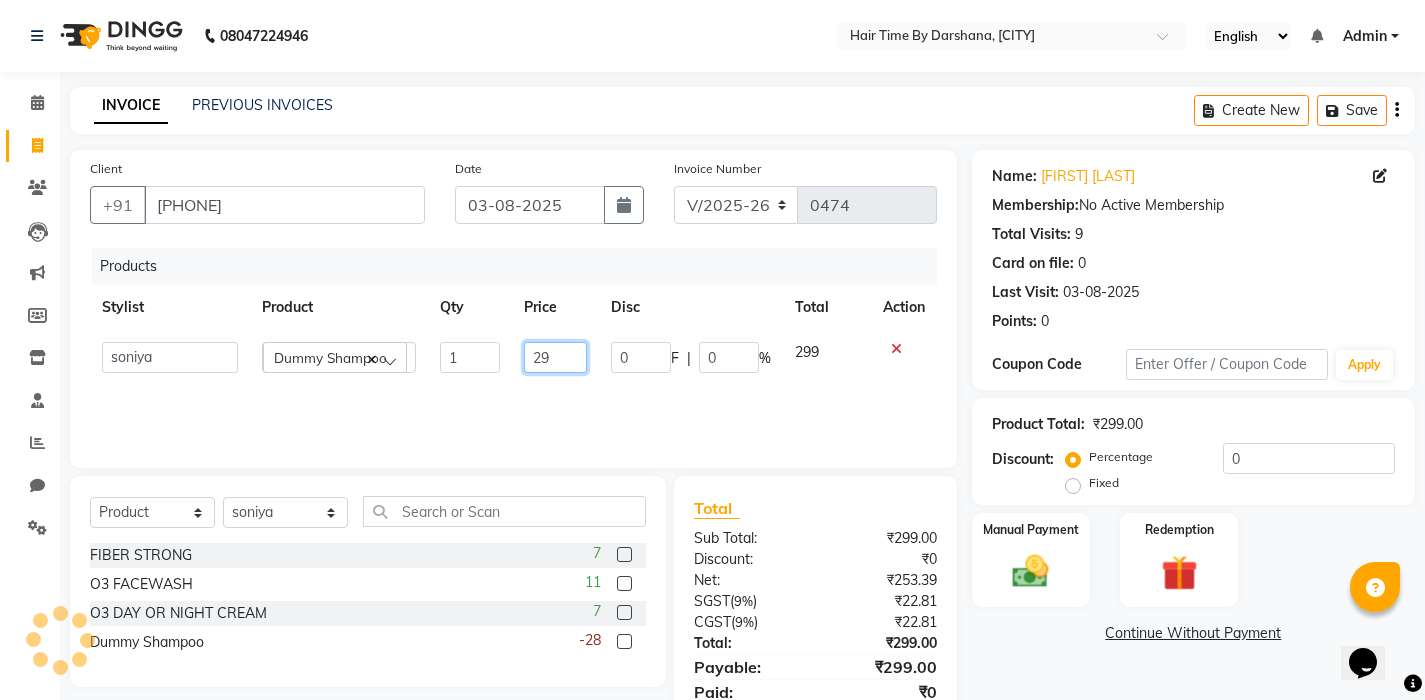 type on "2" 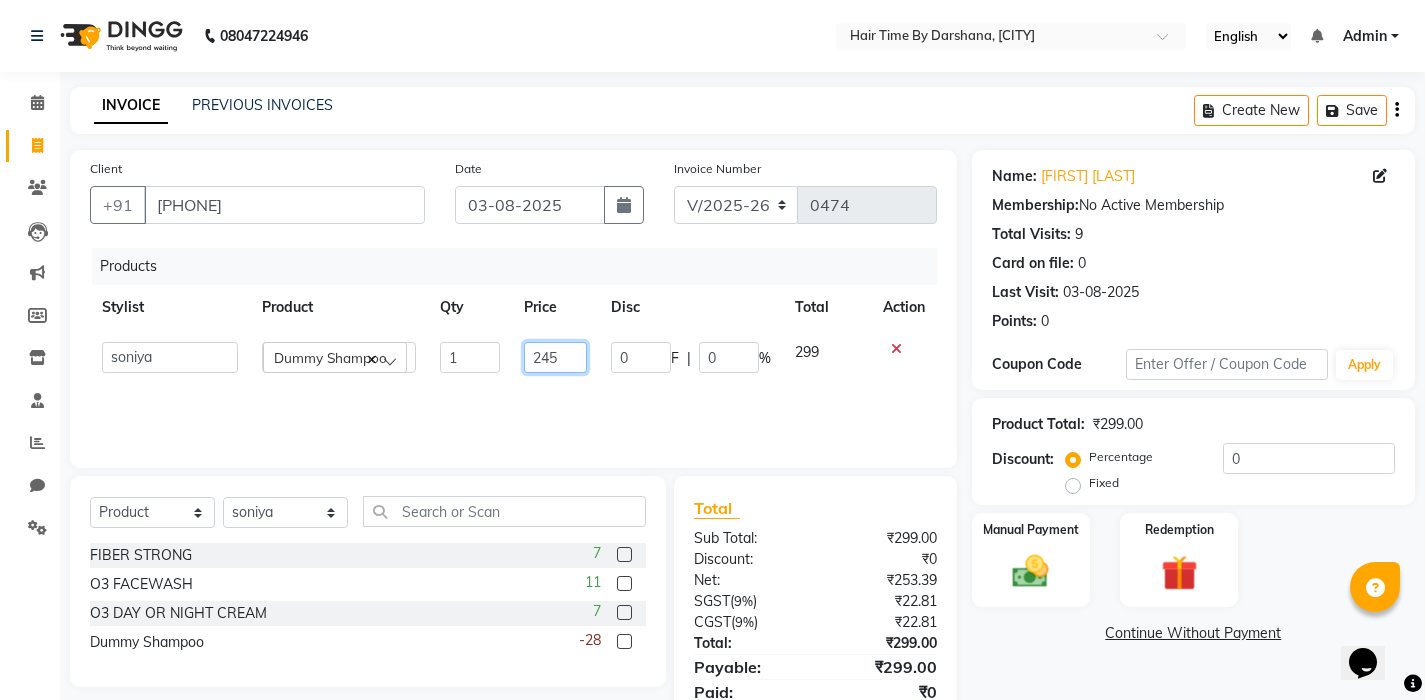type on "2450" 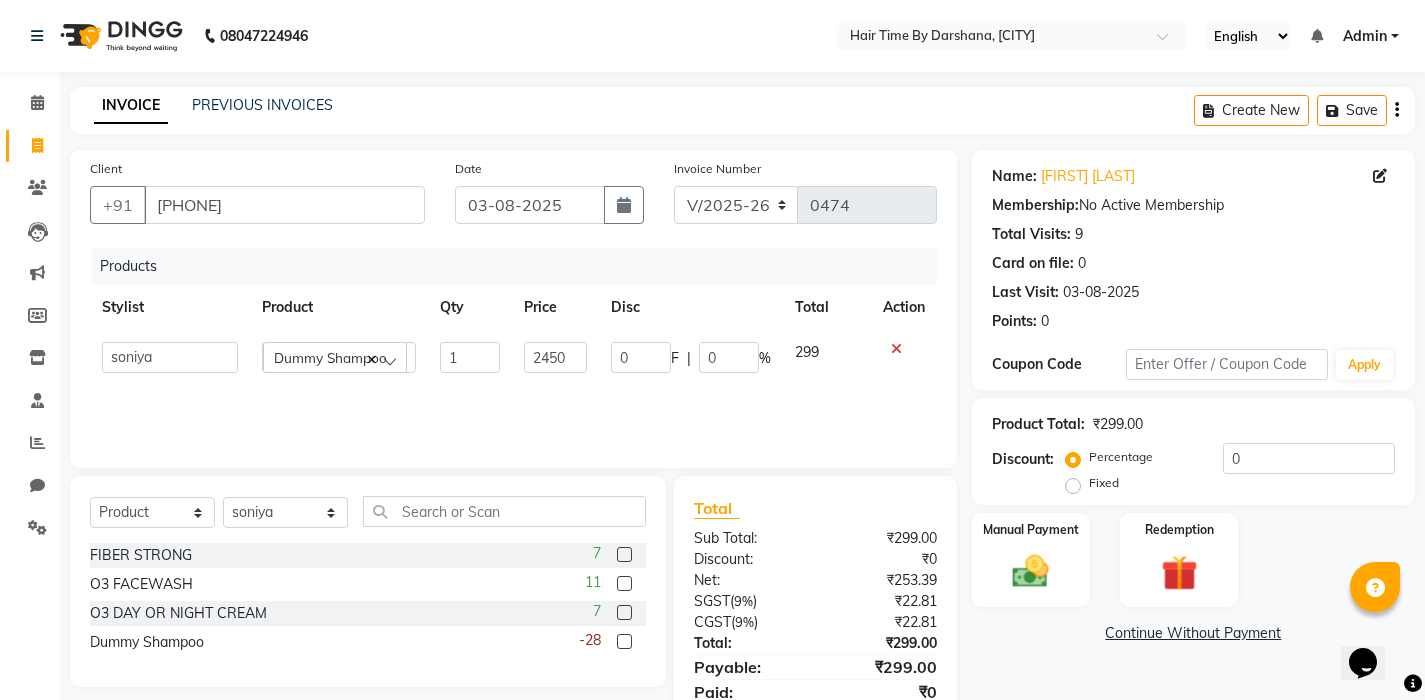 click on "Products Stylist Product Qty Price Disc Total Action Ankita Damodar Darshana jessica Radhika Raghuvir Sandhya soniya Dummy Shampoo 1 2450 0 F | 0 % 299" 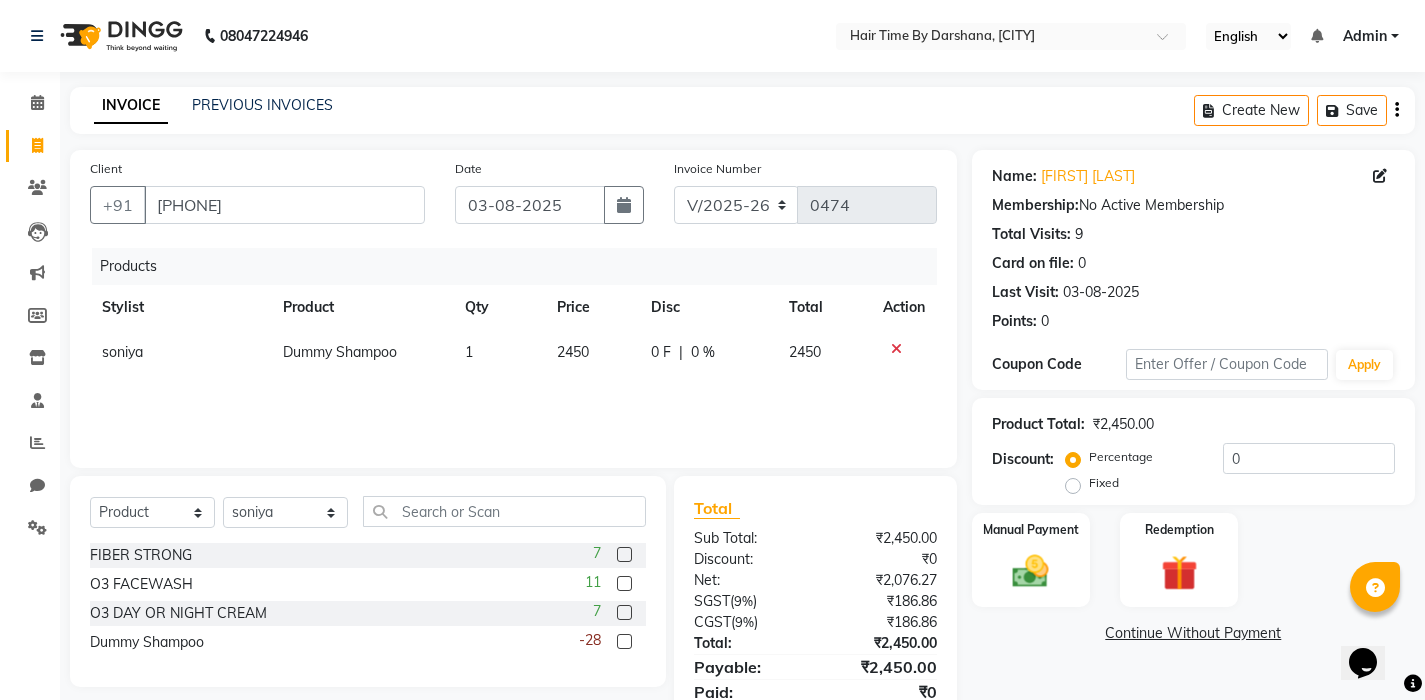 click on "2450" 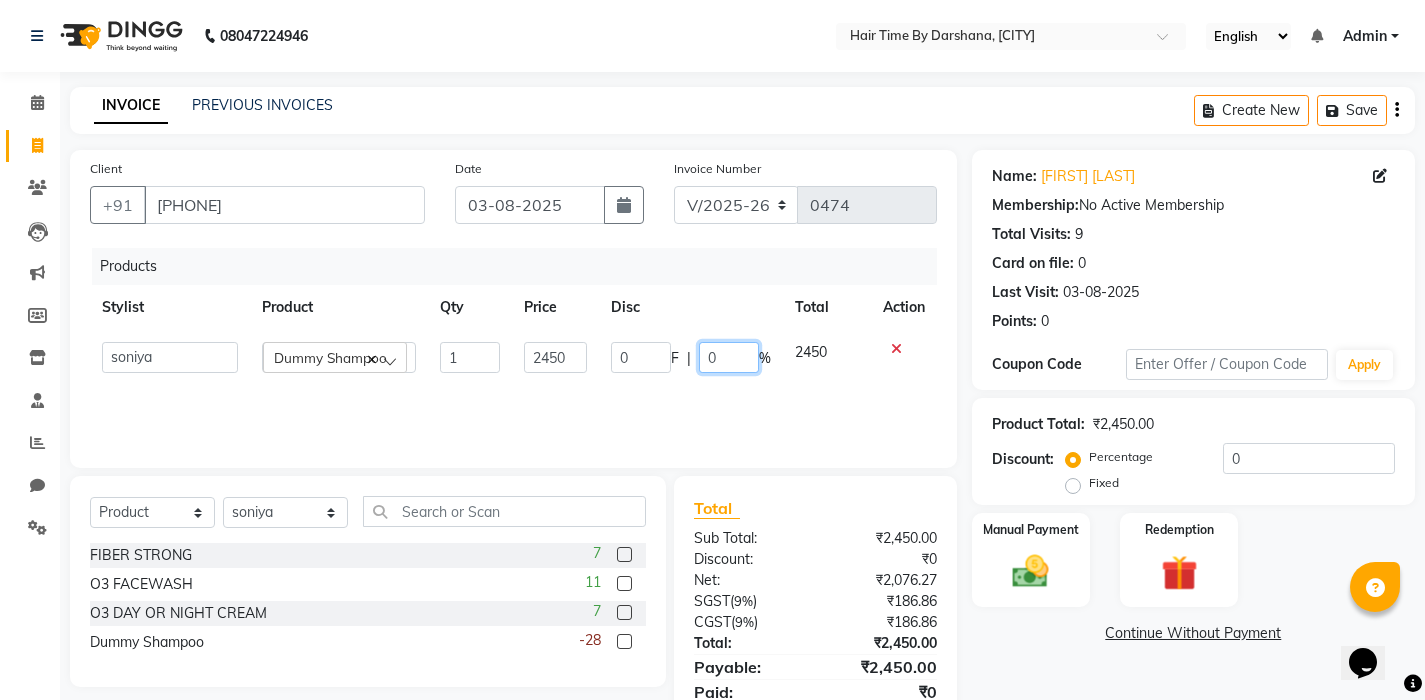 click on "0" 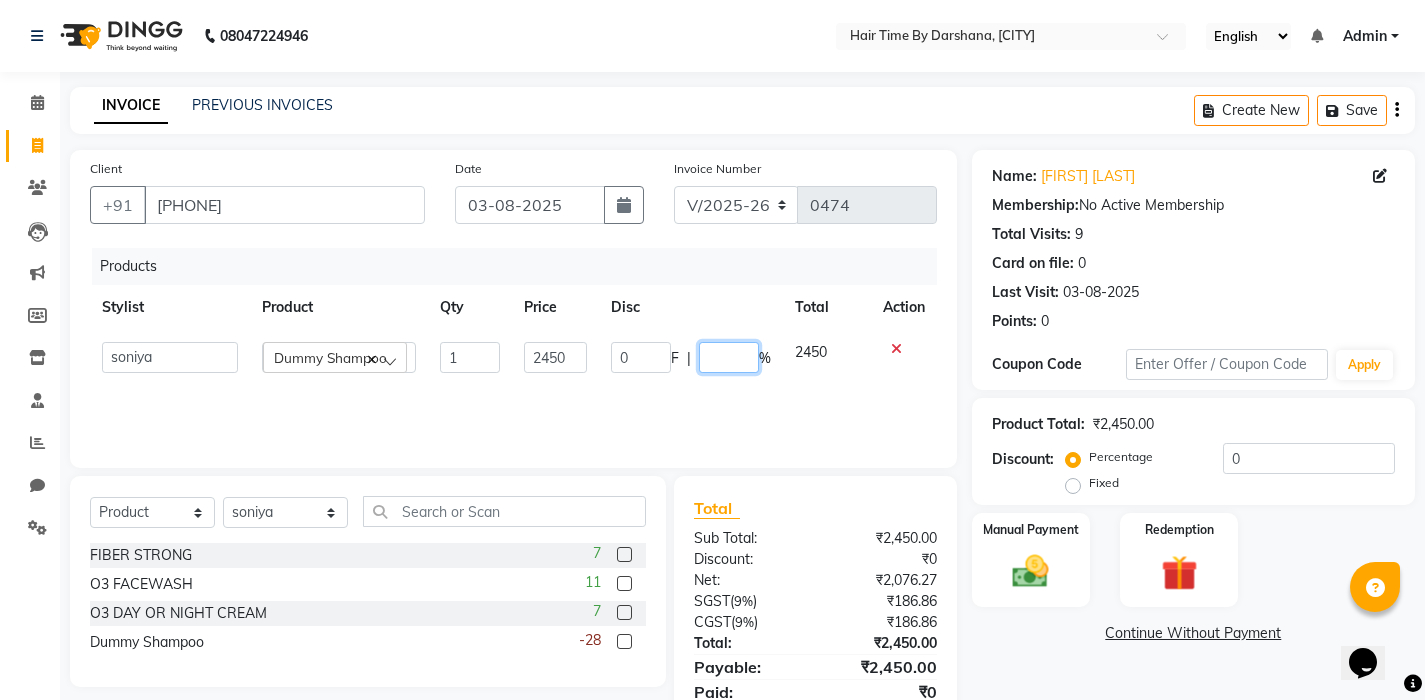 type on "5" 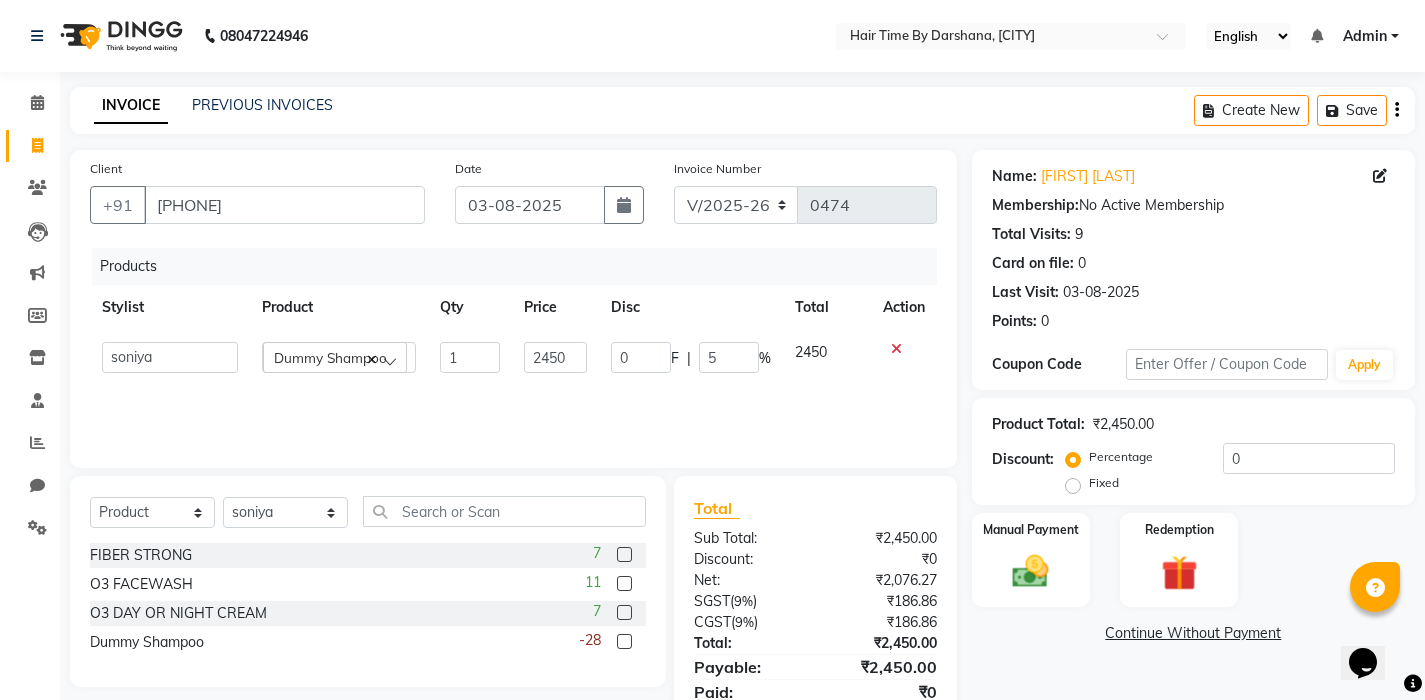 click on "Products Stylist Product Qty Price Disc Total Action Ankita Damodar Darshana jessica Radhika Raghuvir Sandhya soniya Dummy Shampoo 1 2450 0 F | 5 % 2450" 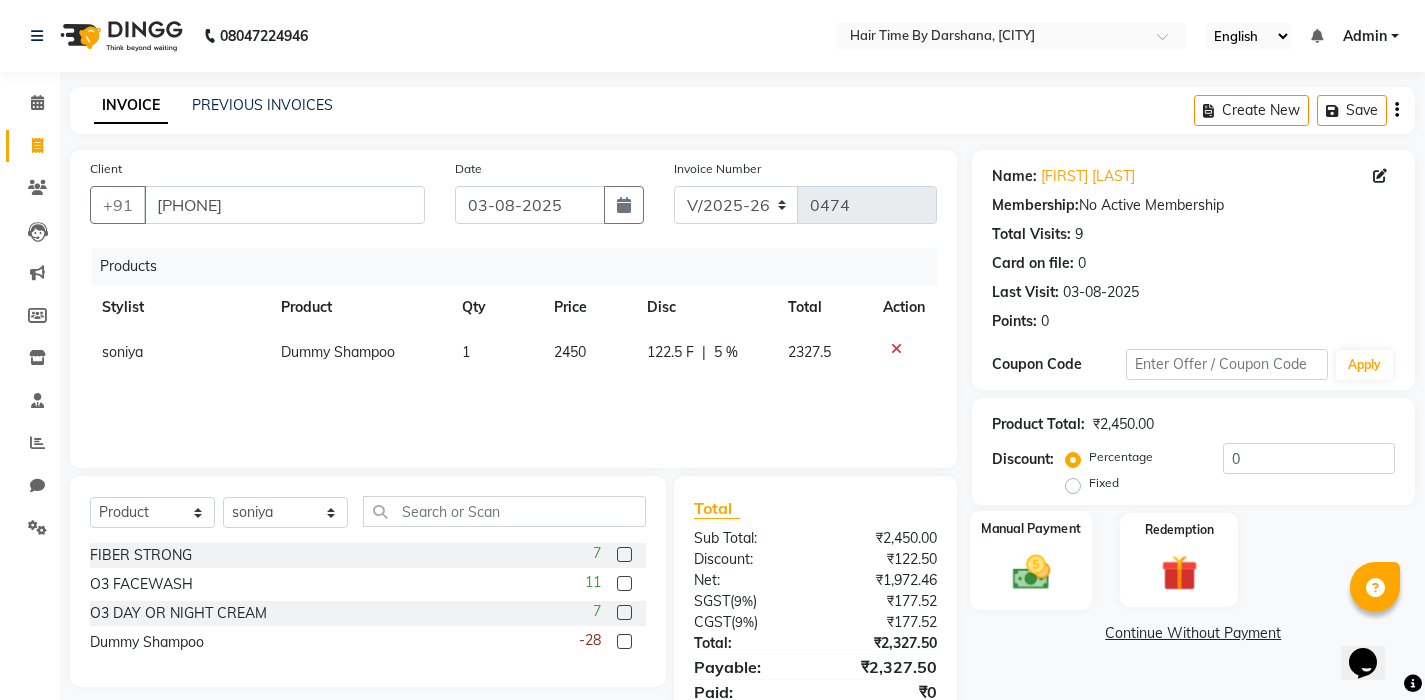 click 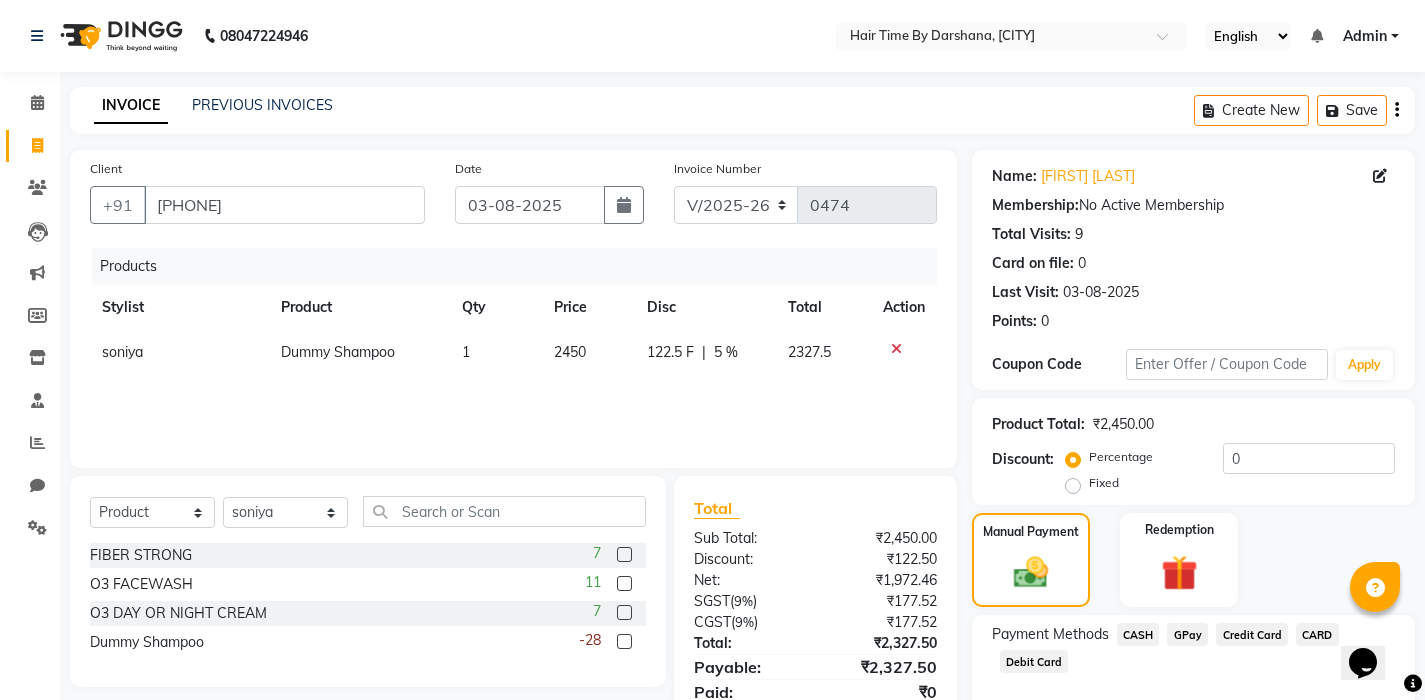 click on "GPay" 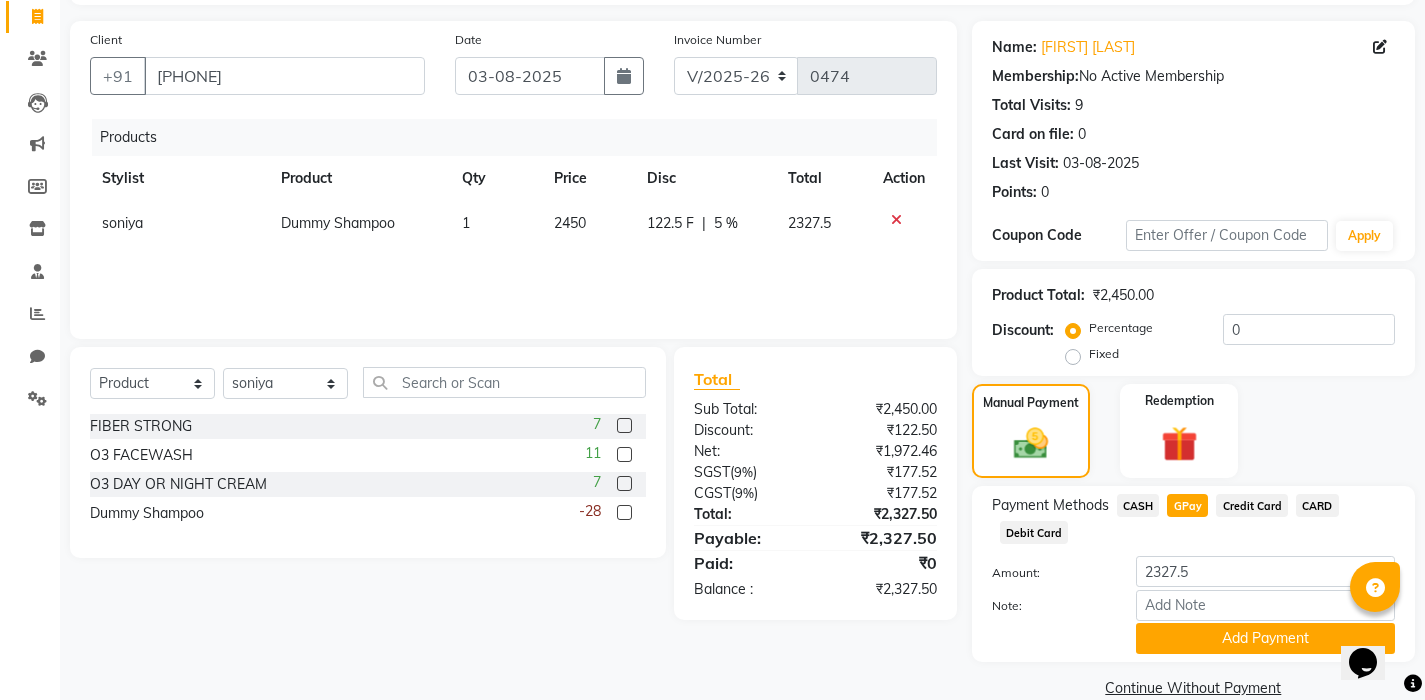 scroll, scrollTop: 153, scrollLeft: 0, axis: vertical 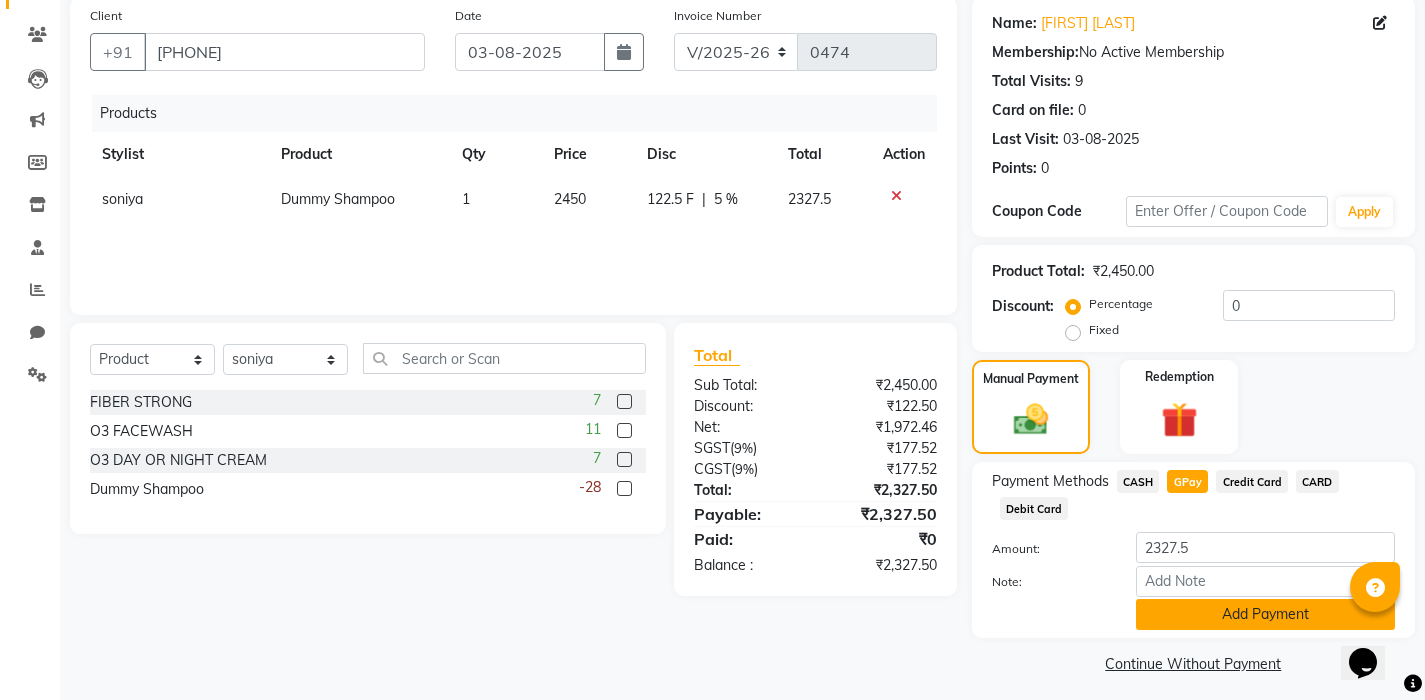 click on "Add Payment" 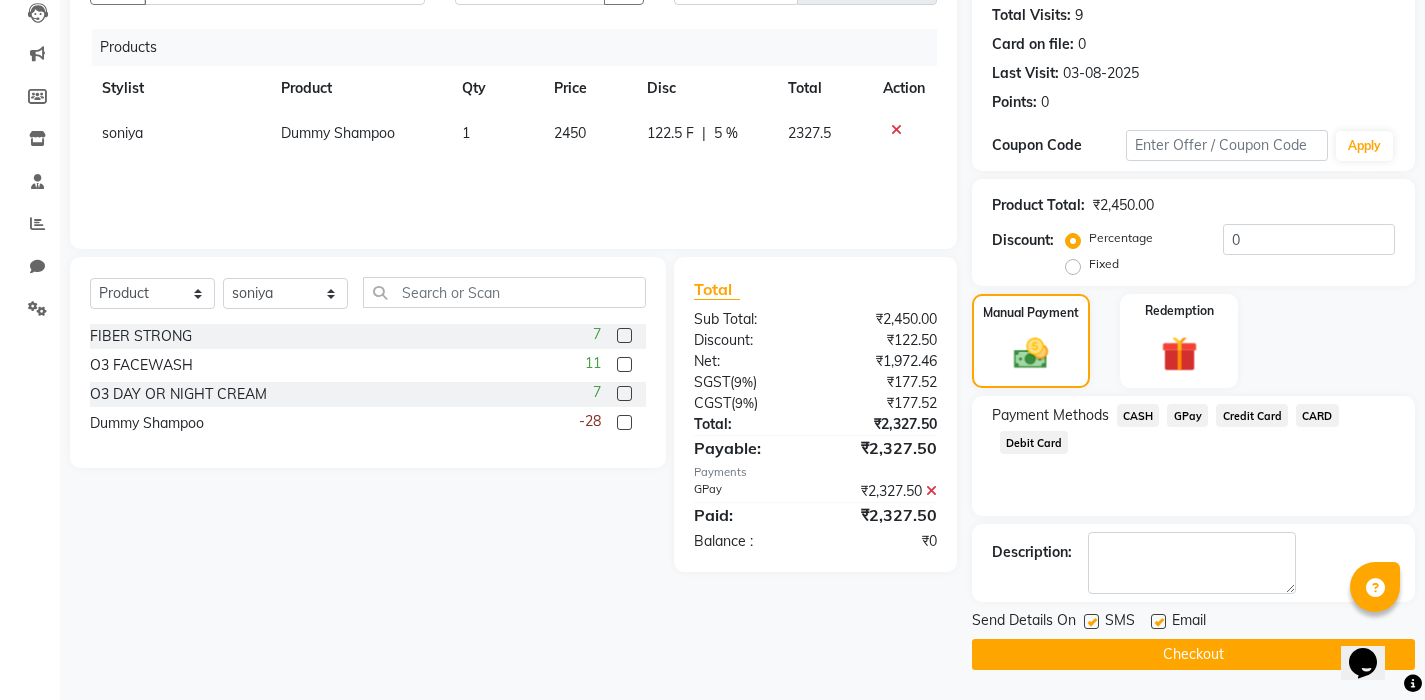 scroll, scrollTop: 219, scrollLeft: 0, axis: vertical 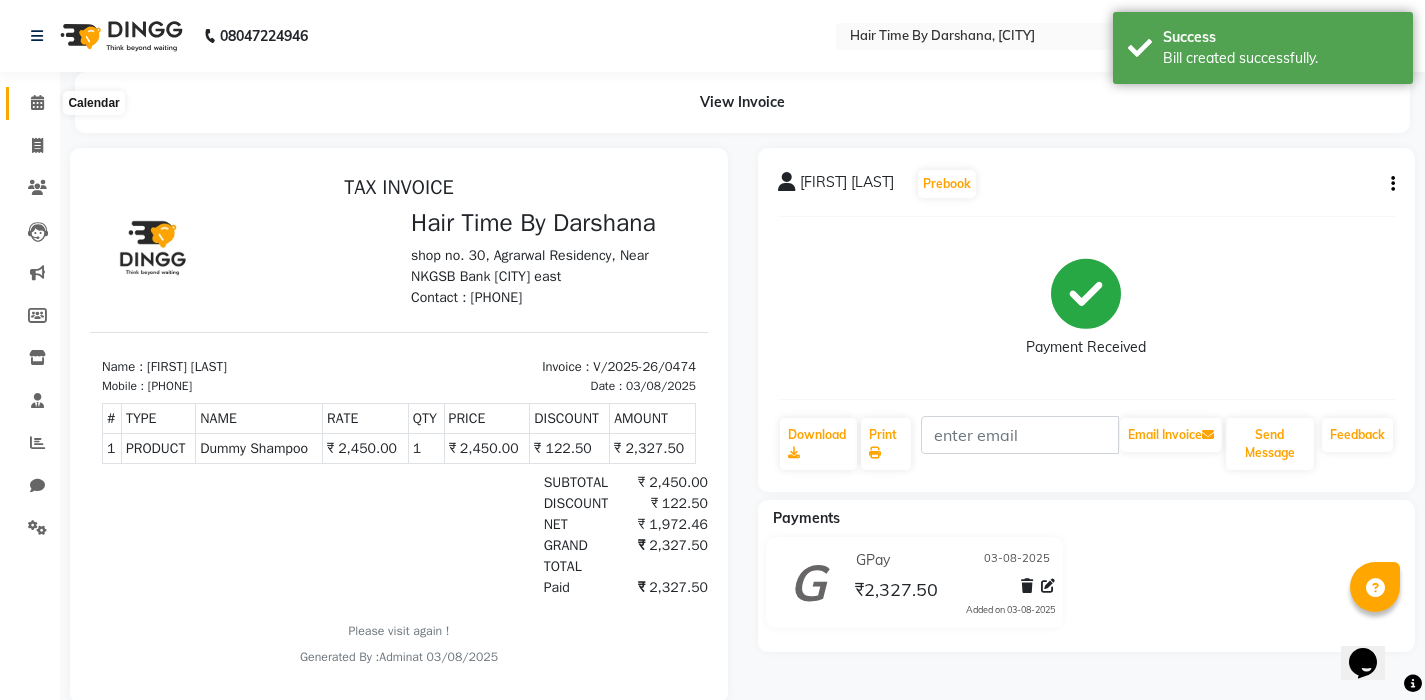 click 